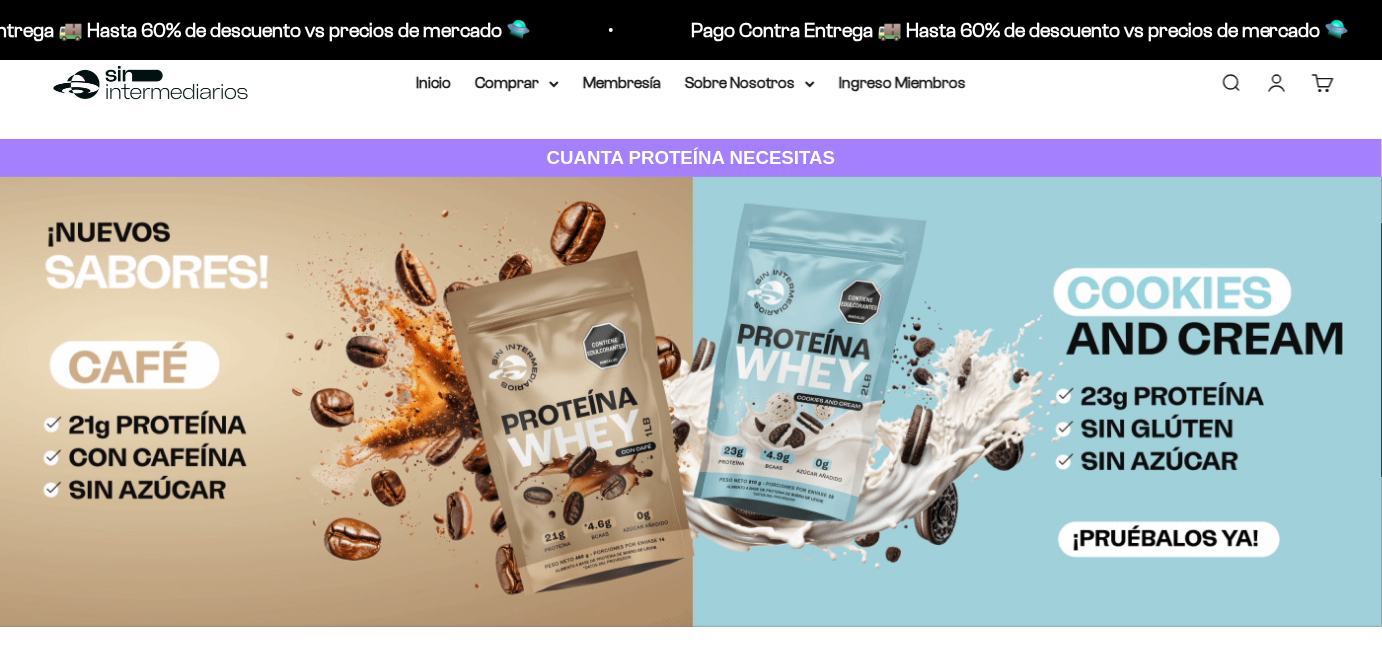 scroll, scrollTop: 0, scrollLeft: 0, axis: both 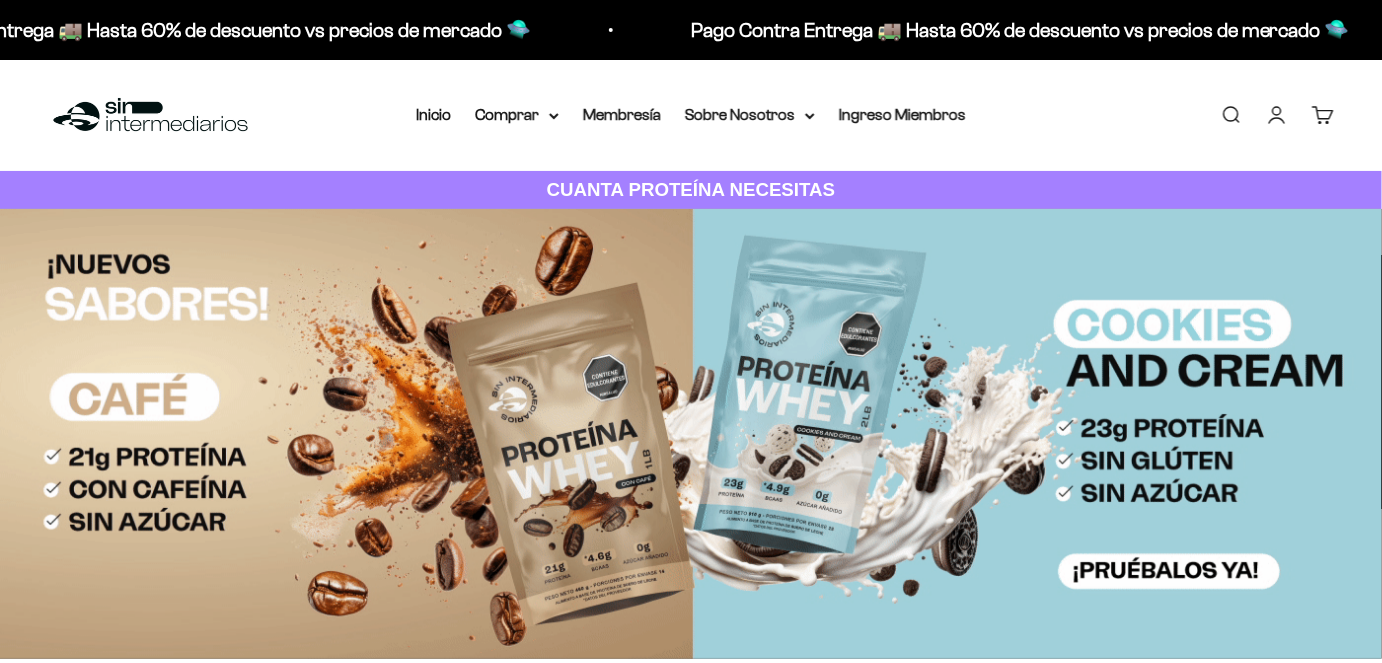 click on "Iniciar sesión" at bounding box center (1277, 115) 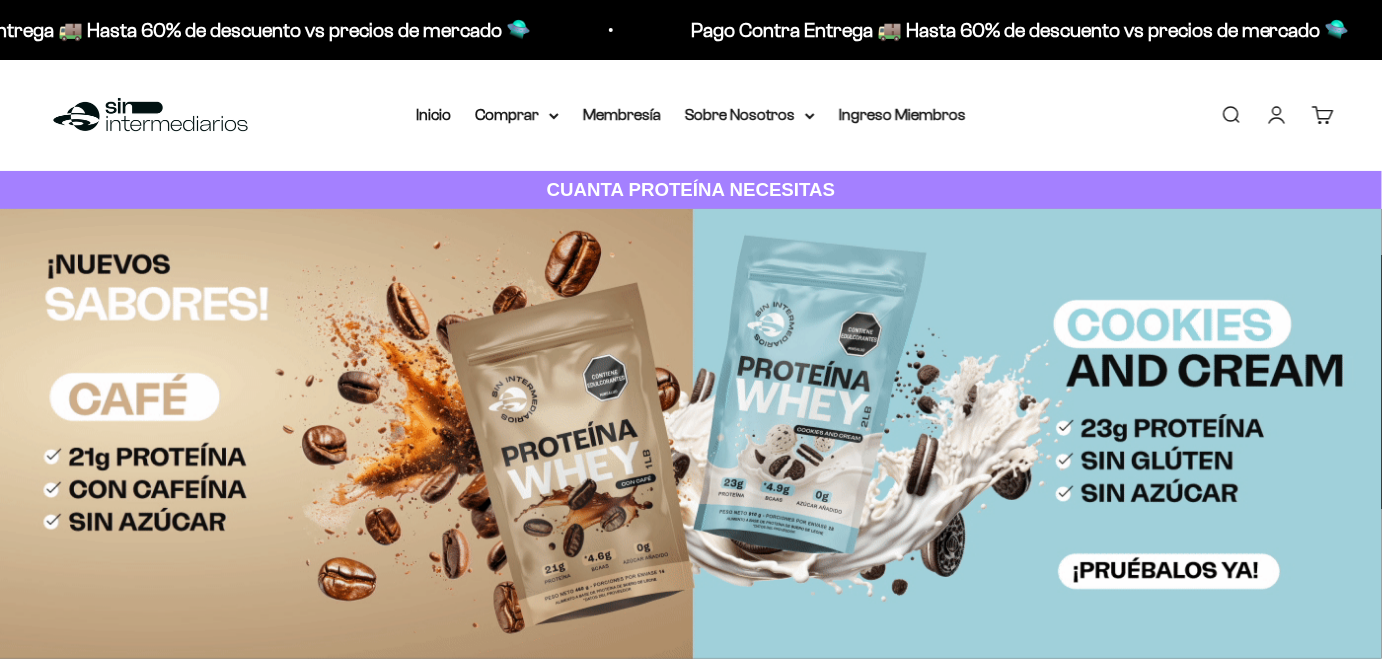 click on "Iniciar sesión" at bounding box center (1277, 115) 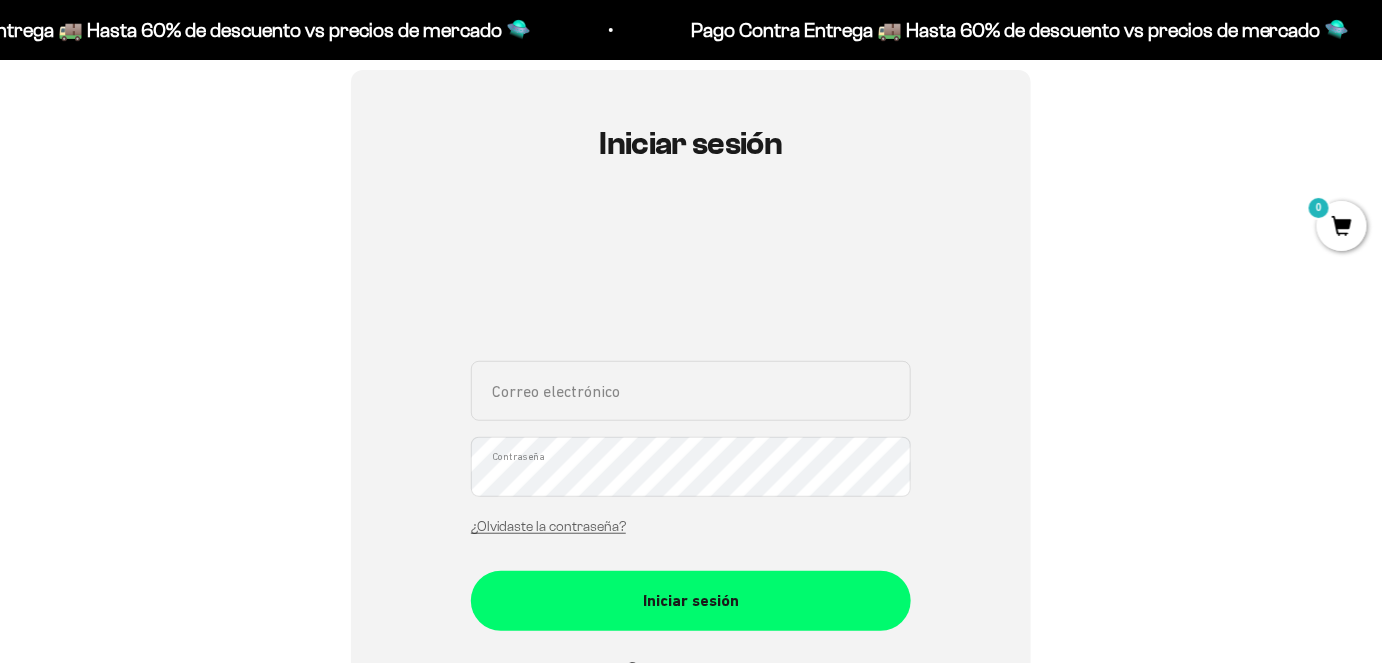 scroll, scrollTop: 181, scrollLeft: 0, axis: vertical 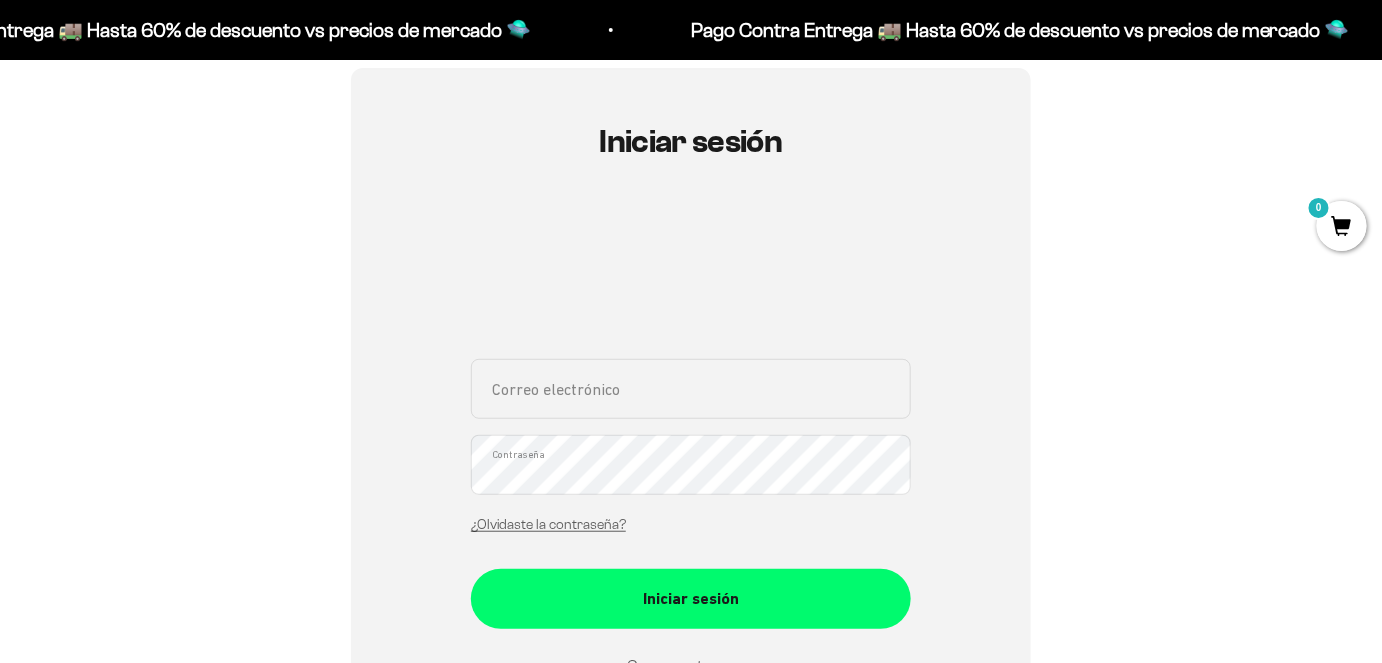 click on "Correo electrónico" at bounding box center [691, 389] 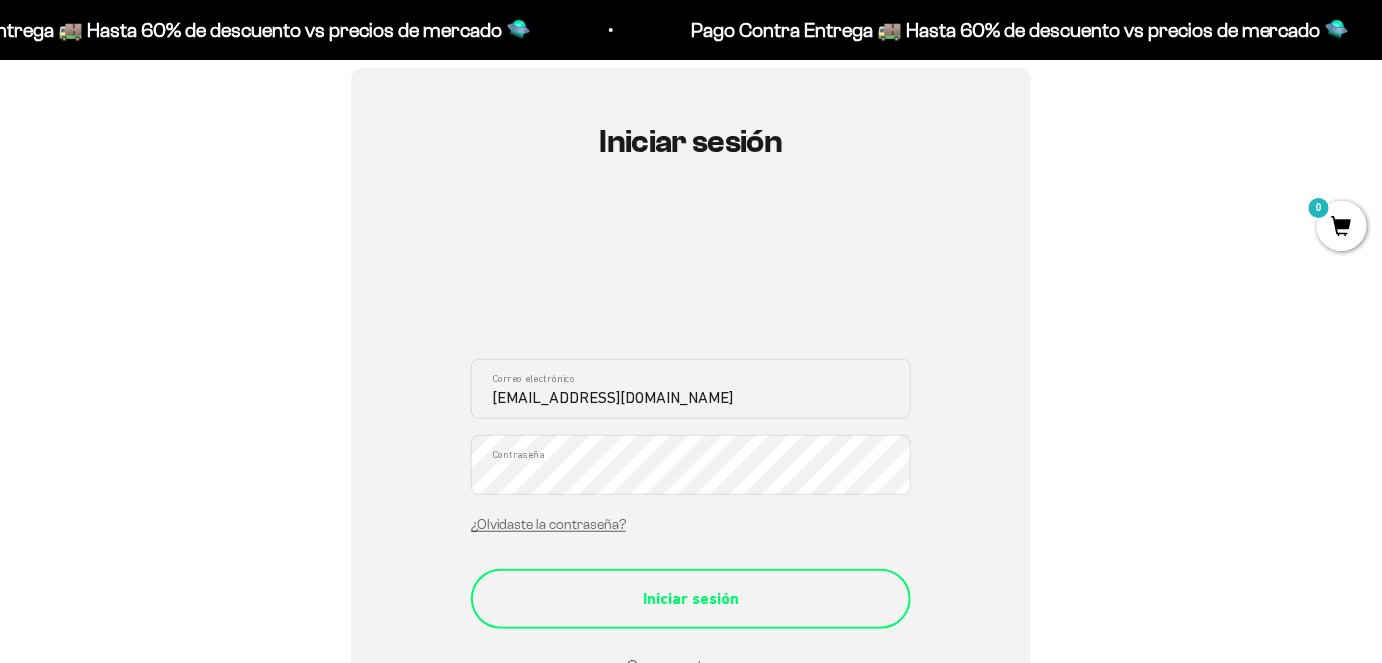 click on "Iniciar sesión" at bounding box center [691, 599] 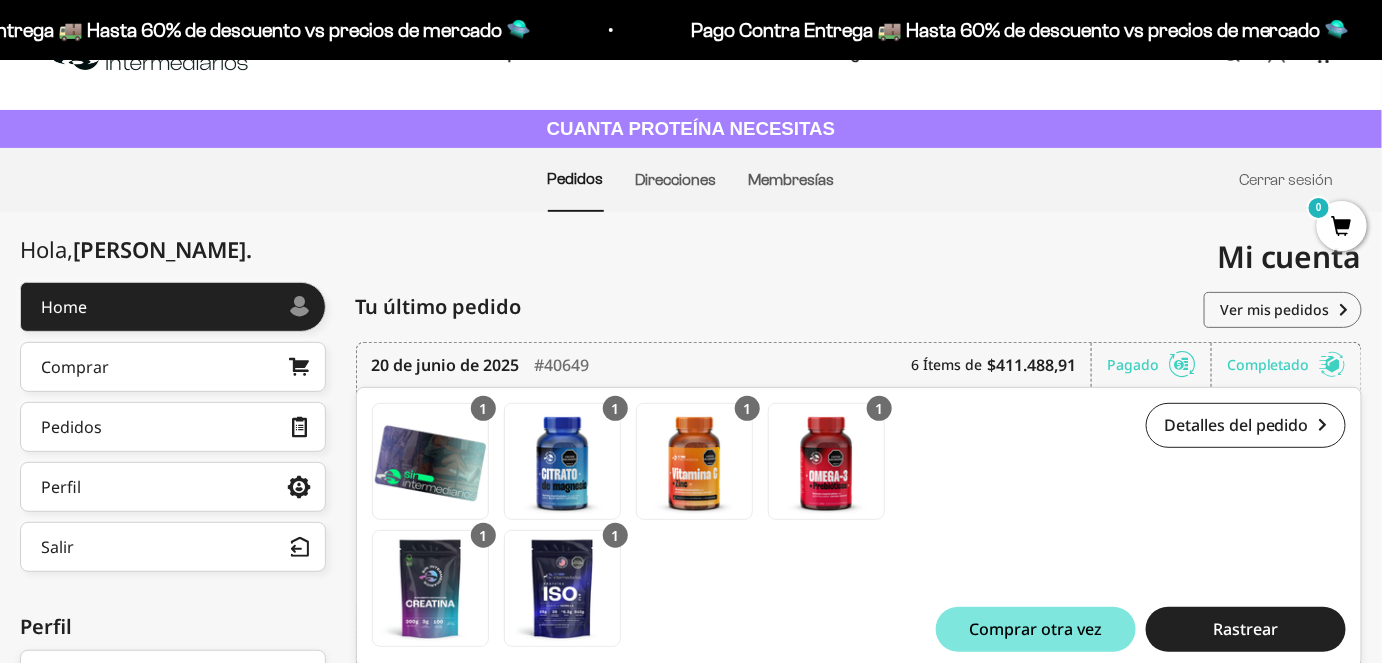scroll, scrollTop: 0, scrollLeft: 0, axis: both 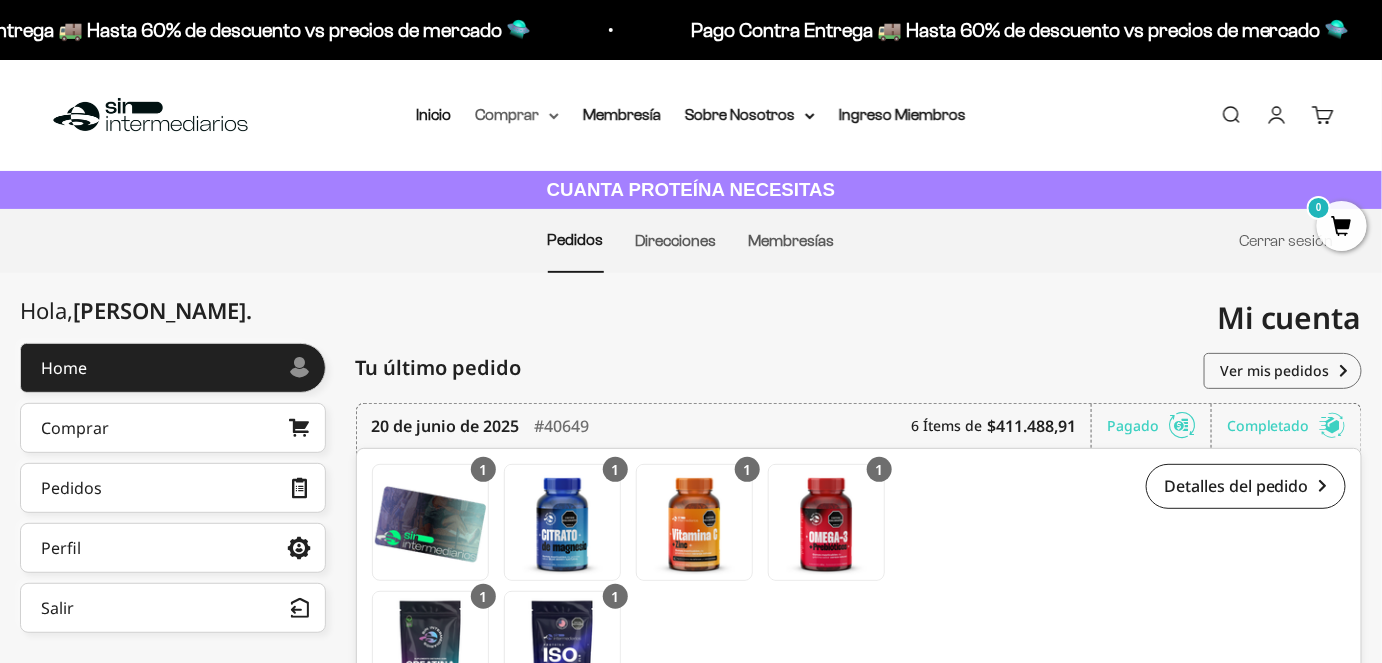 click on "Comprar" at bounding box center [517, 115] 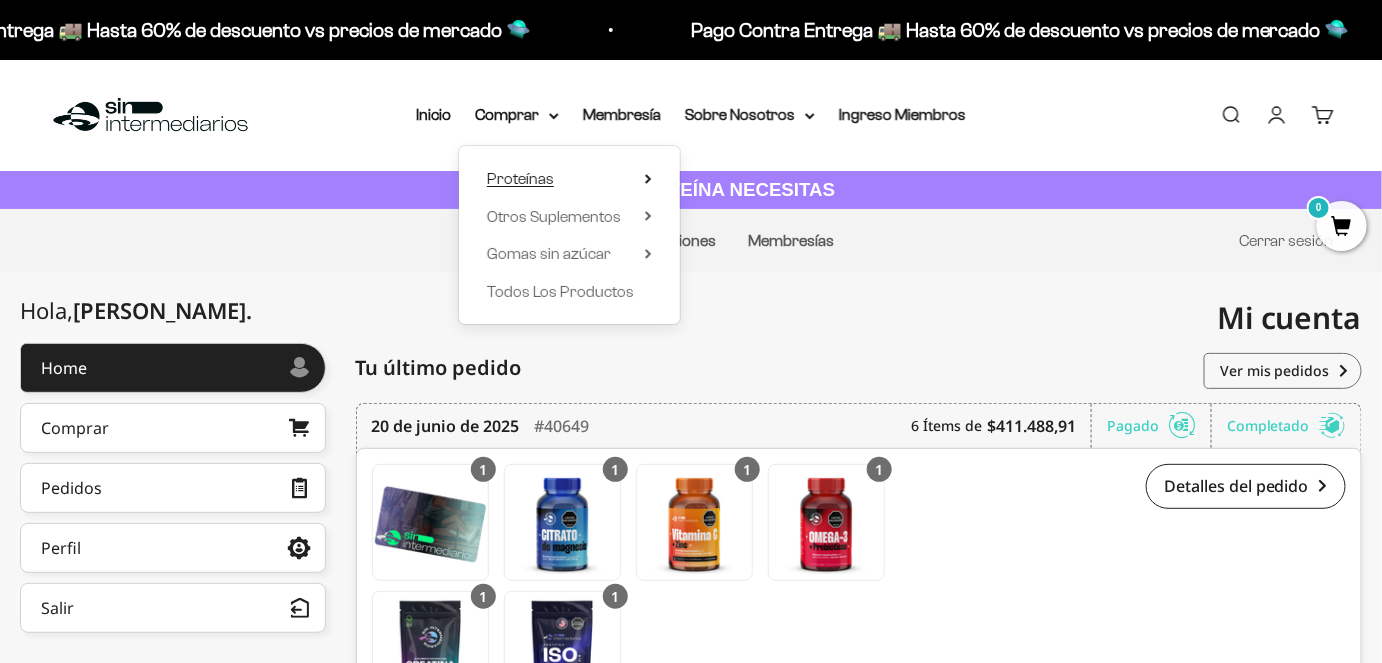 click on "Proteínas" at bounding box center [520, 178] 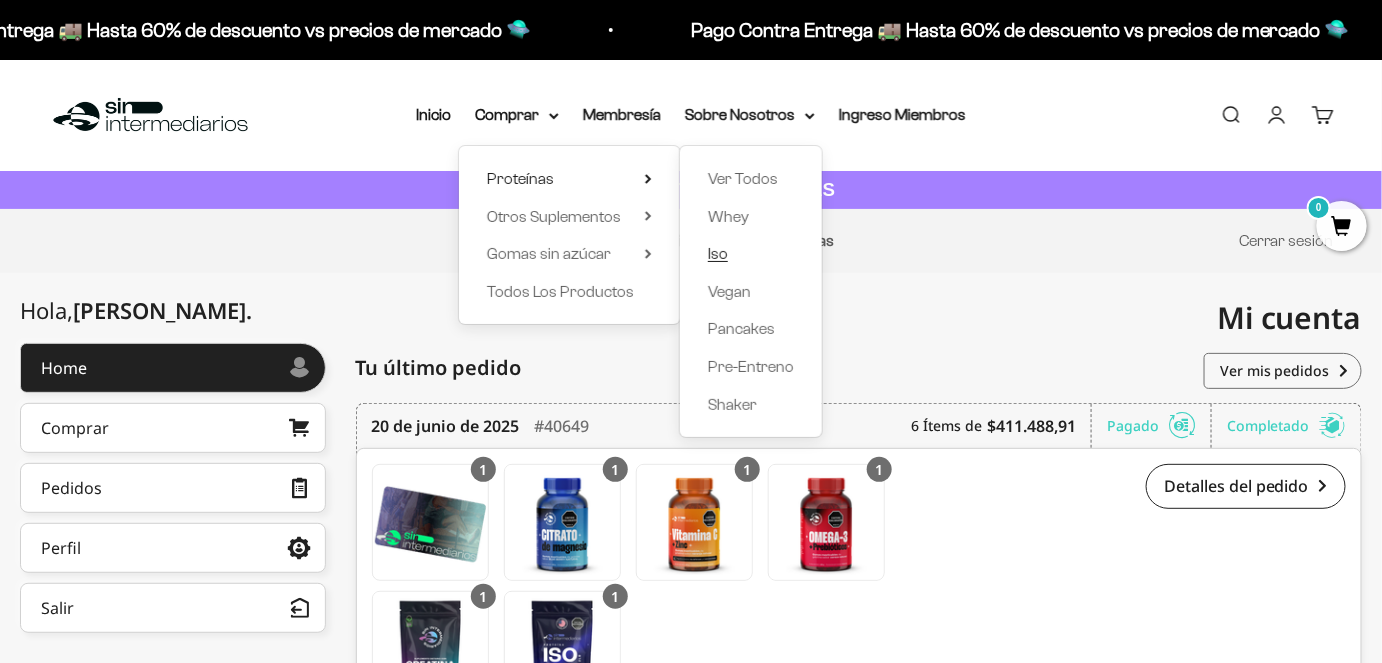 click on "Iso" at bounding box center (718, 253) 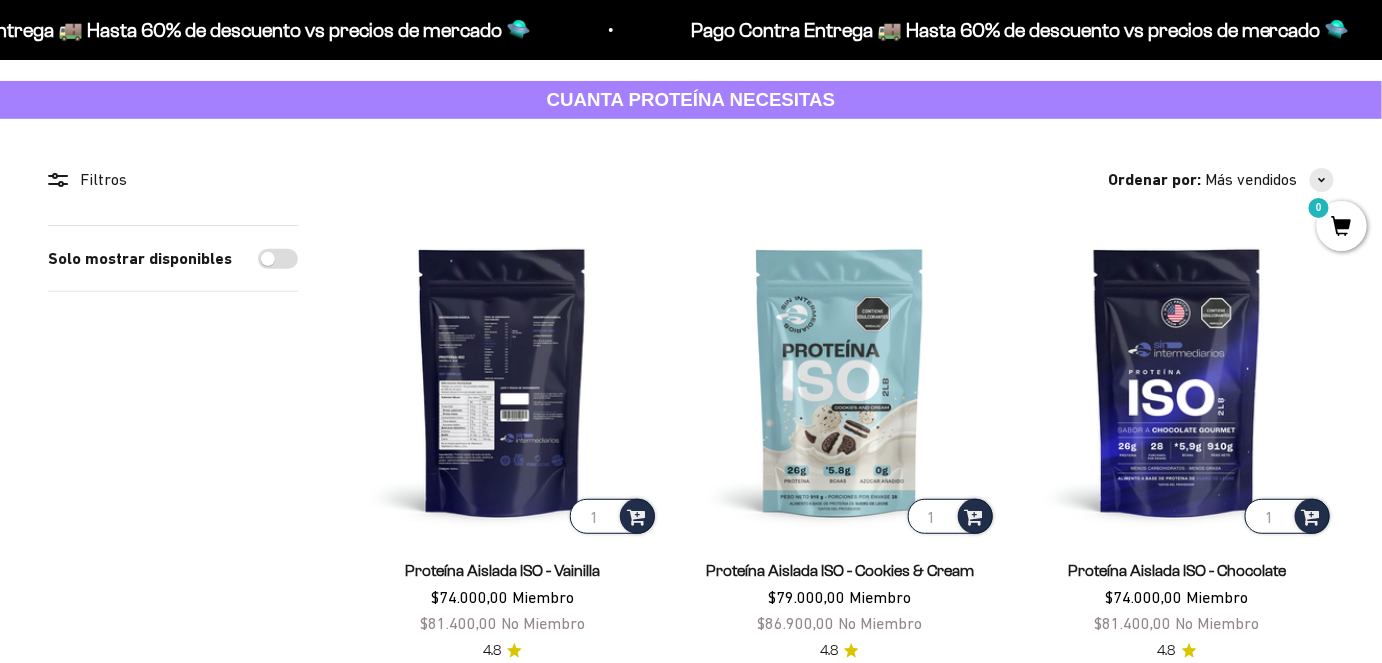 scroll, scrollTop: 272, scrollLeft: 0, axis: vertical 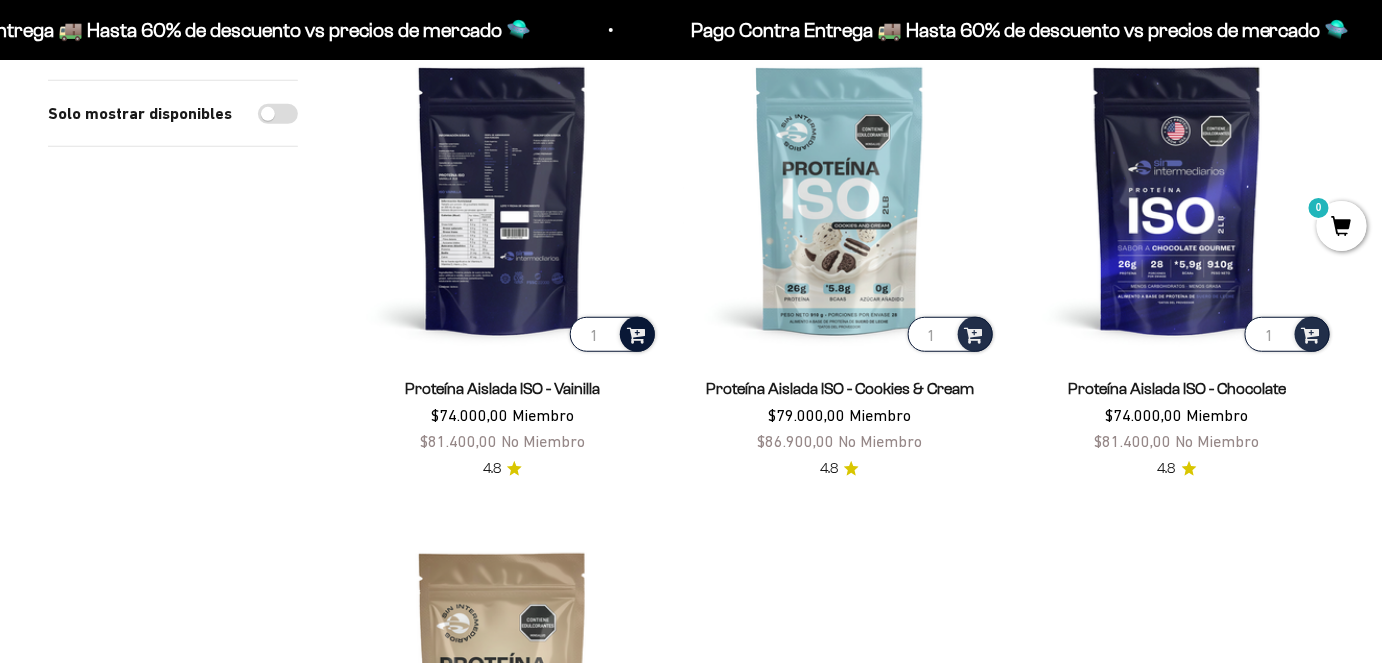click at bounding box center (636, 333) 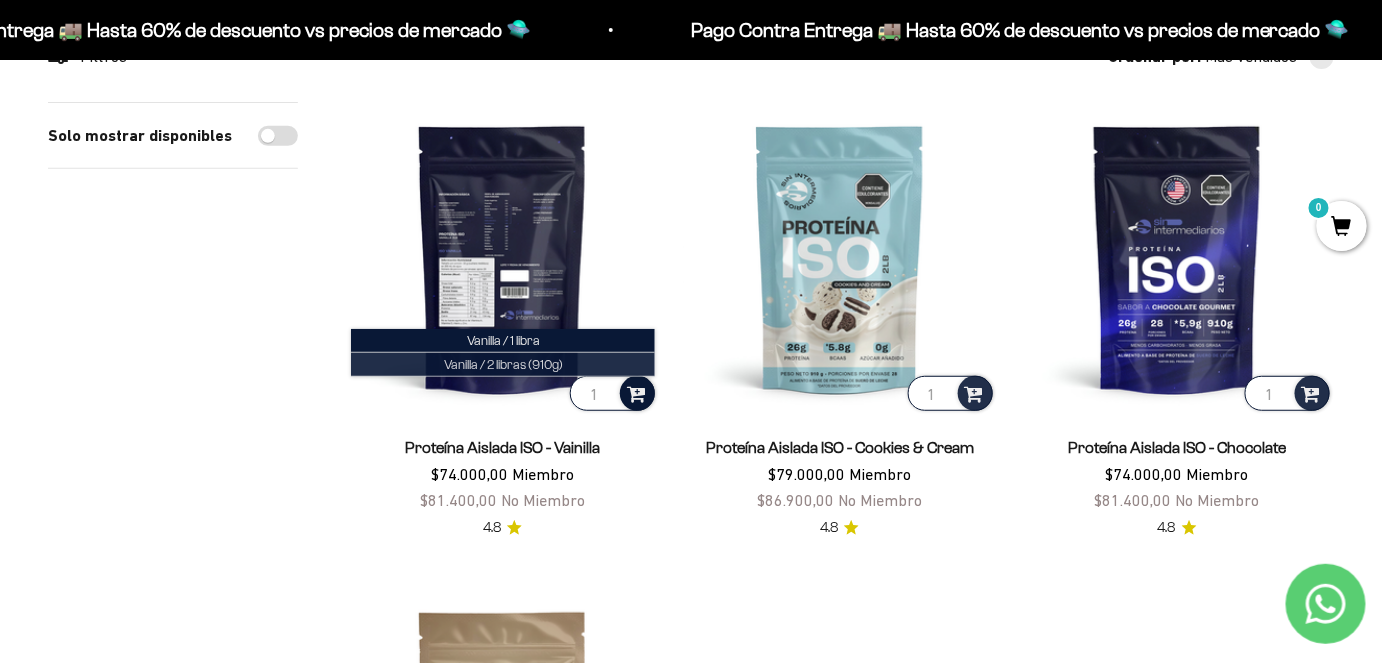 scroll, scrollTop: 181, scrollLeft: 0, axis: vertical 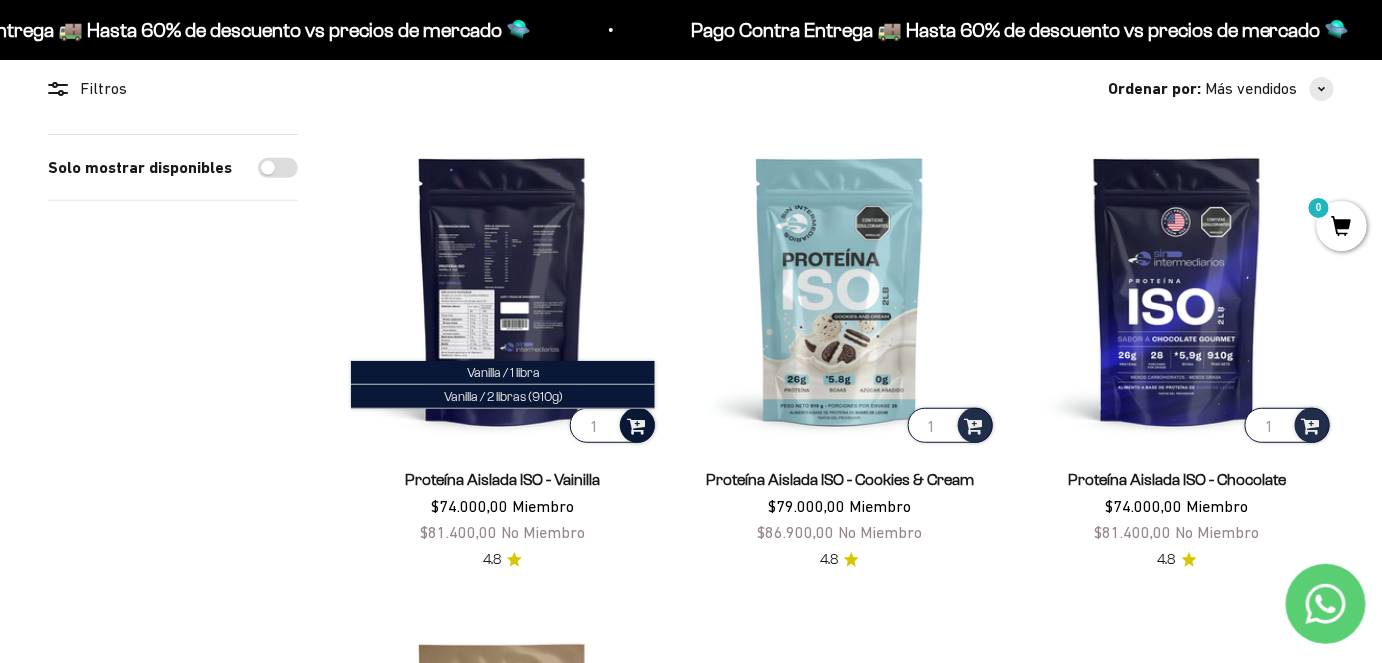 click at bounding box center [636, 424] 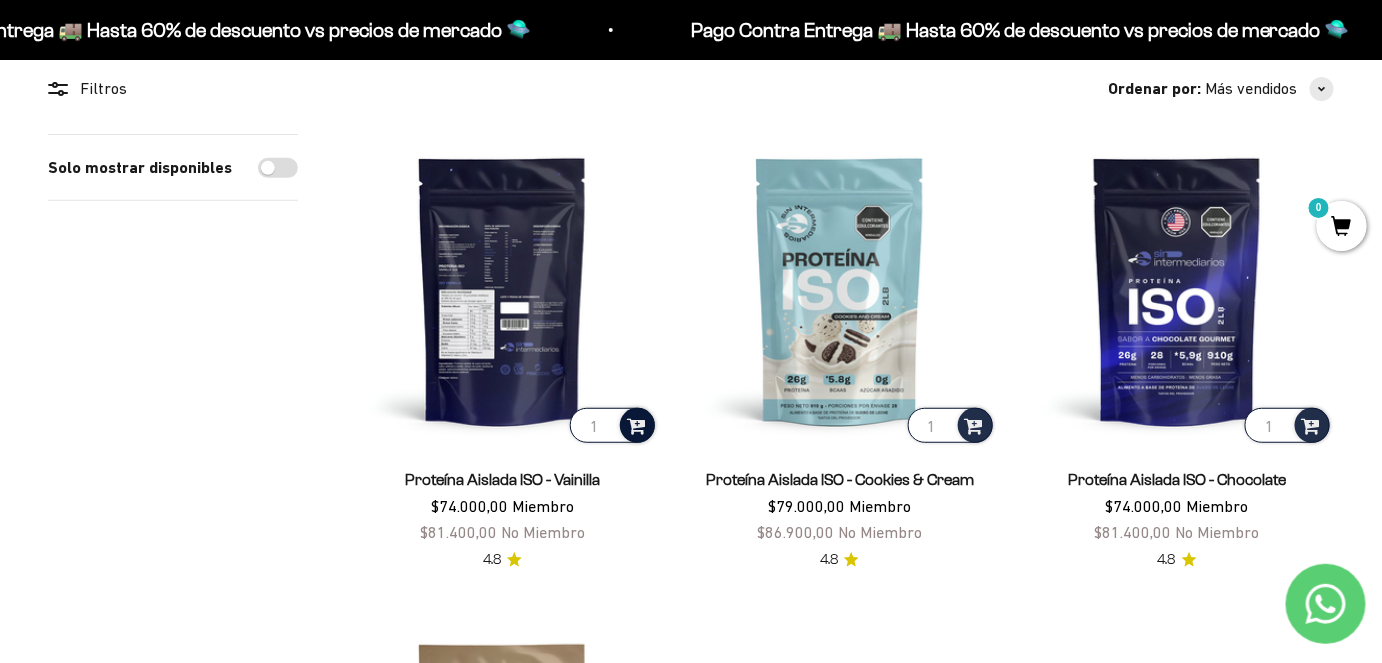 click at bounding box center [636, 424] 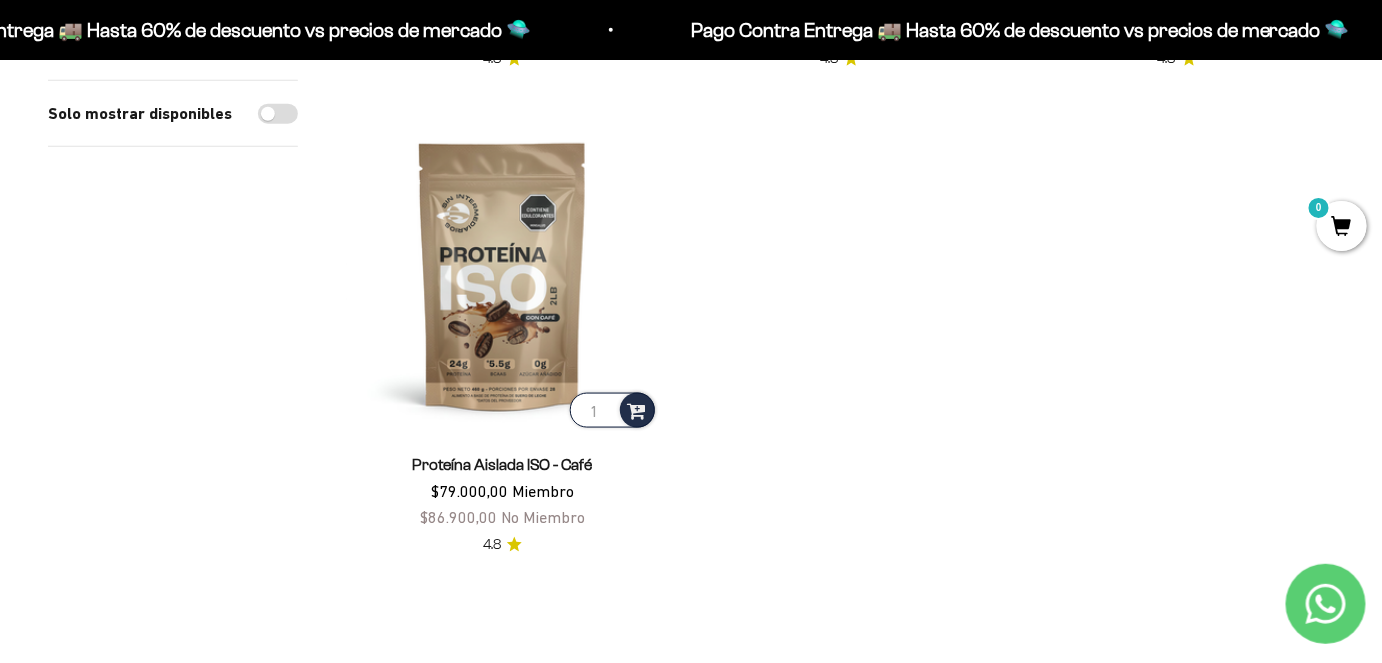 scroll, scrollTop: 181, scrollLeft: 0, axis: vertical 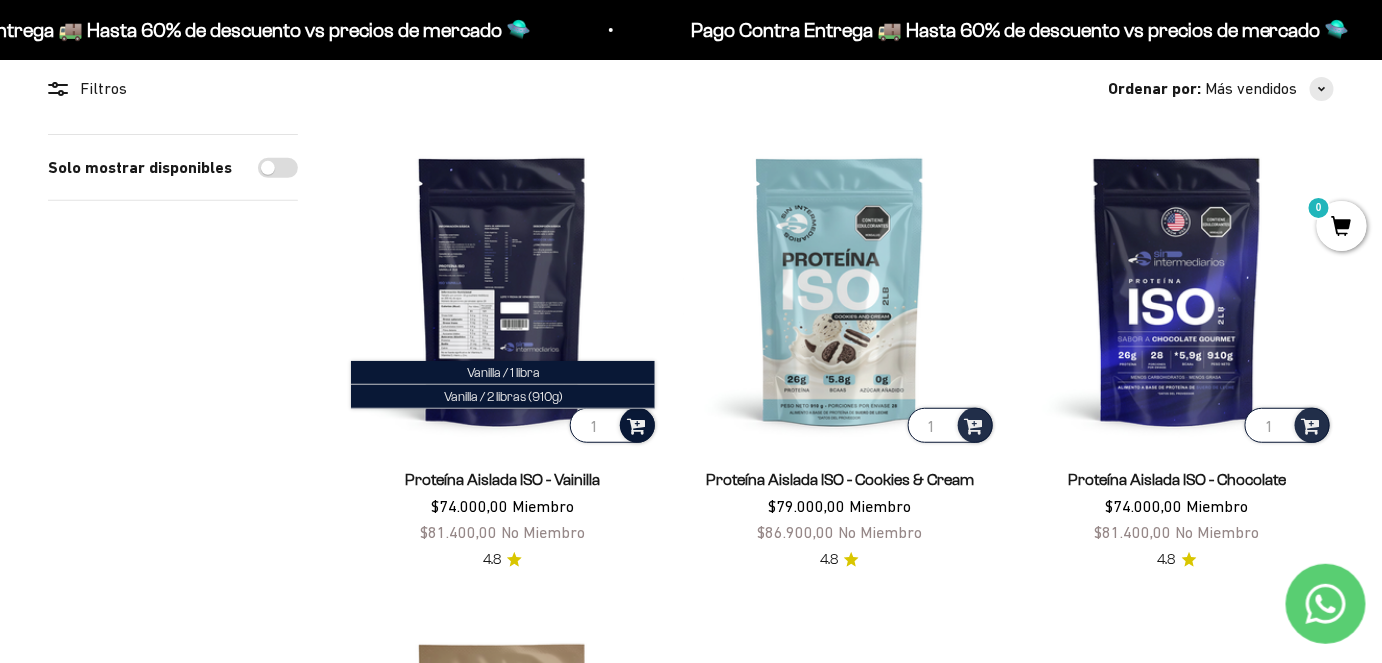 click at bounding box center (636, 424) 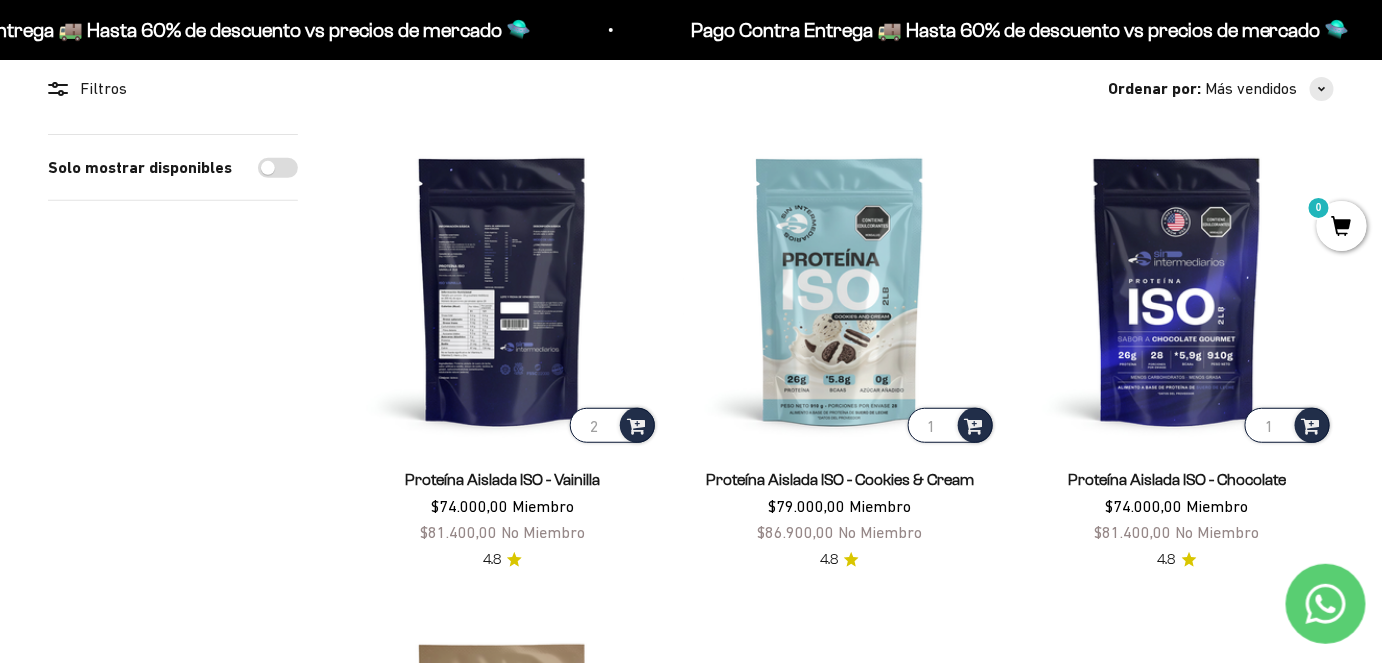 click on "2" at bounding box center (612, 425) 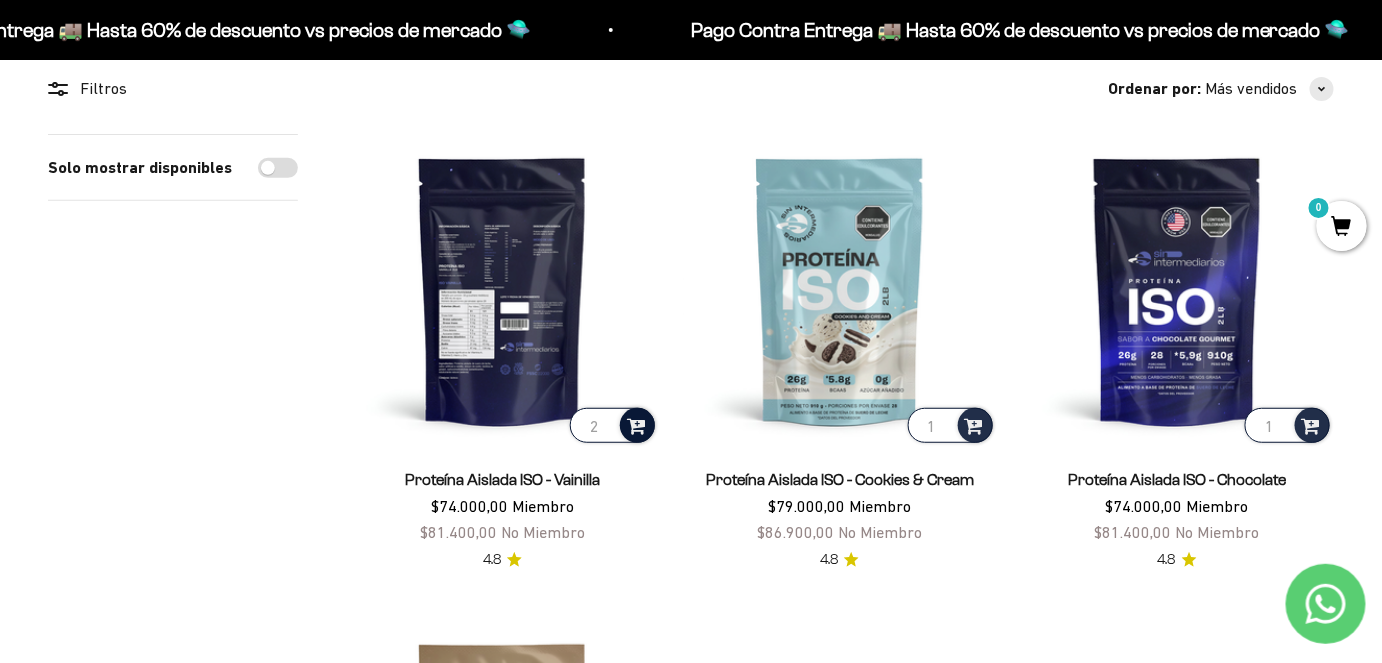 click at bounding box center [636, 424] 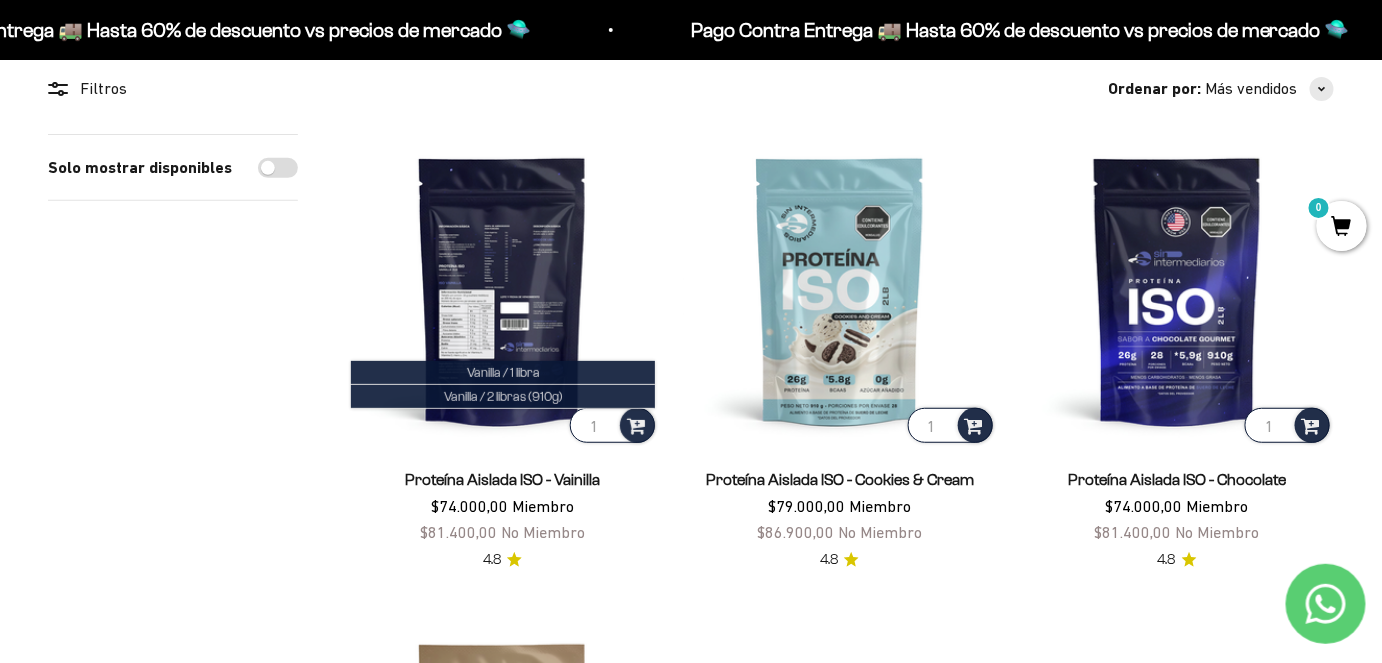 click on "1" at bounding box center (612, 425) 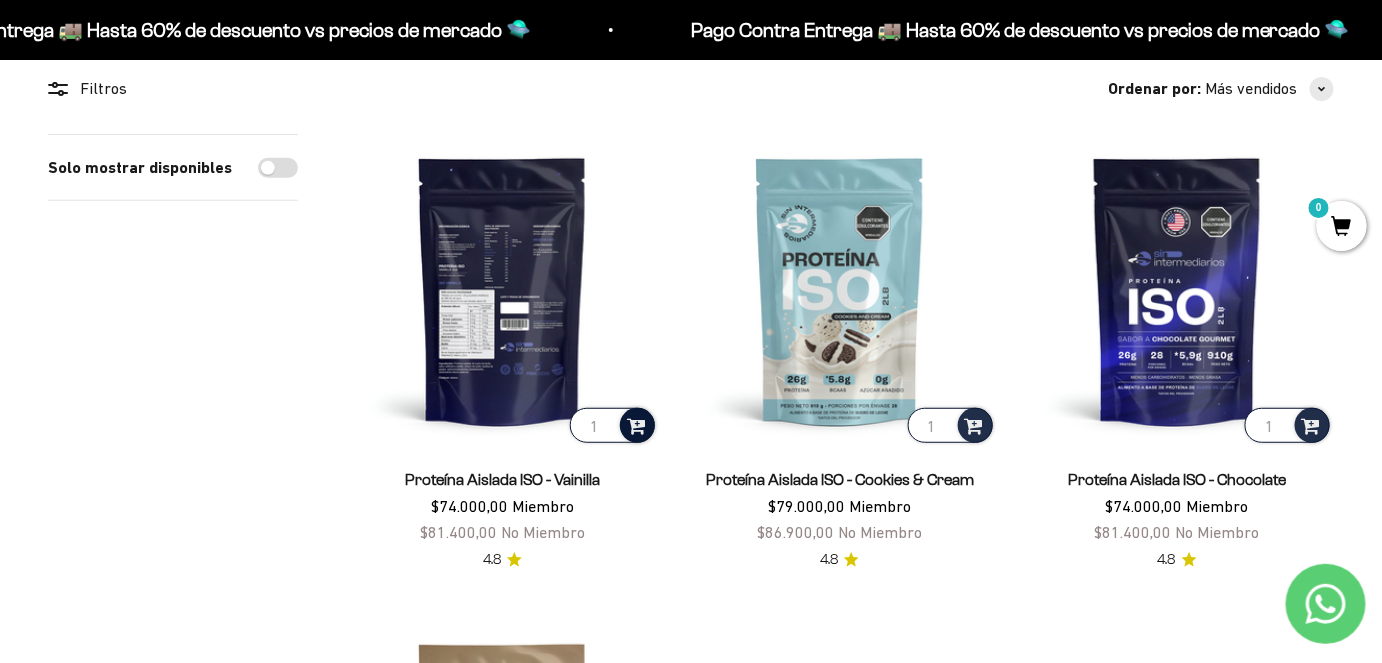 click at bounding box center (636, 424) 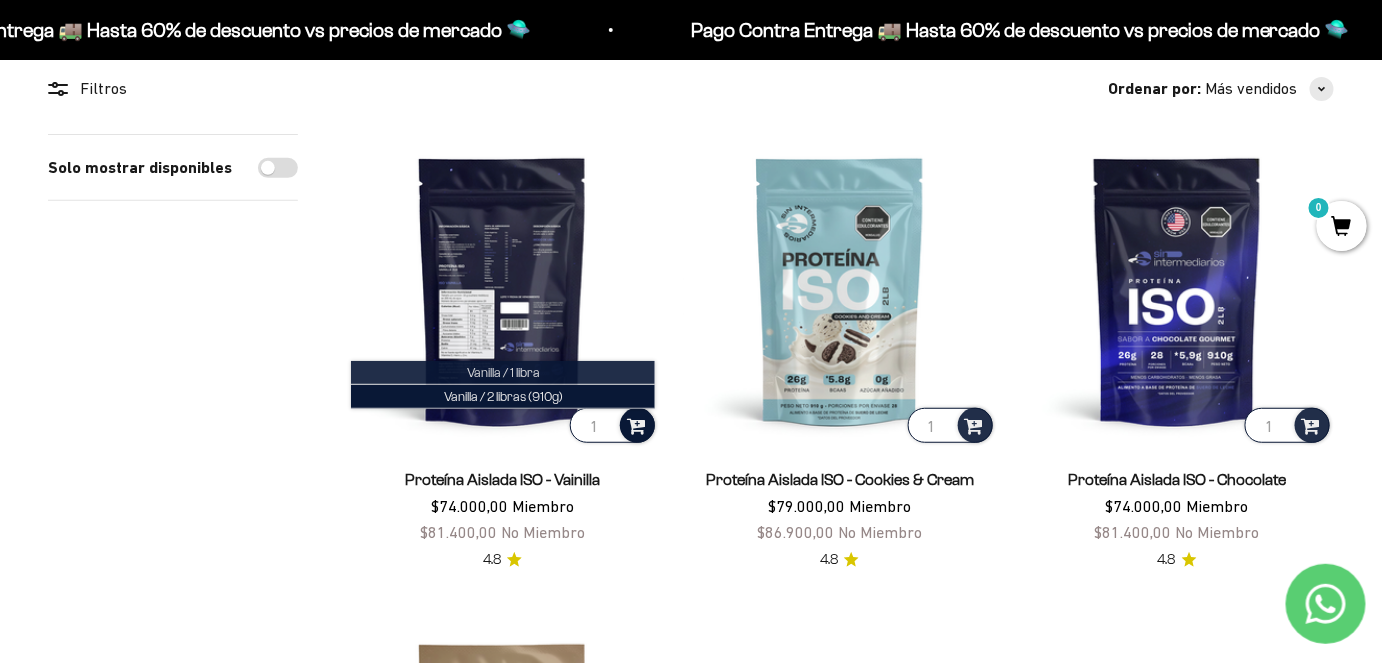 click on "Vanilla / 1 libra" at bounding box center [503, 373] 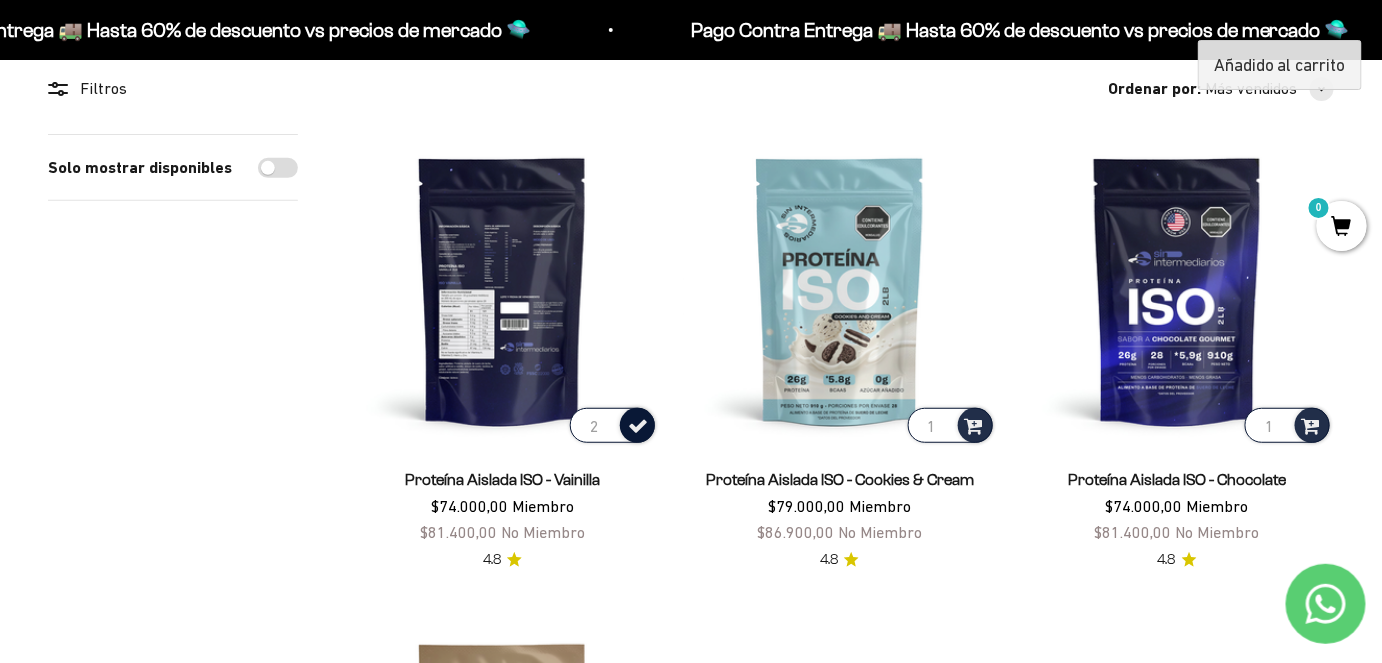 click on "2" at bounding box center [612, 425] 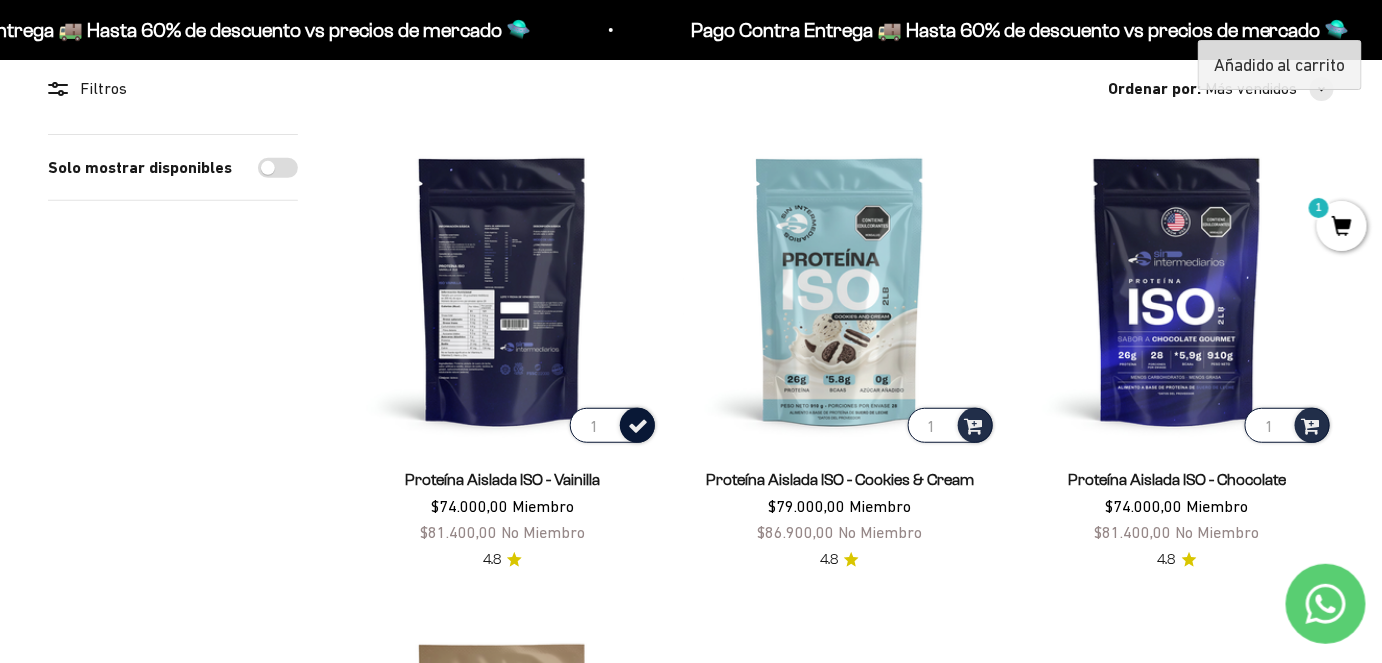 type on "1" 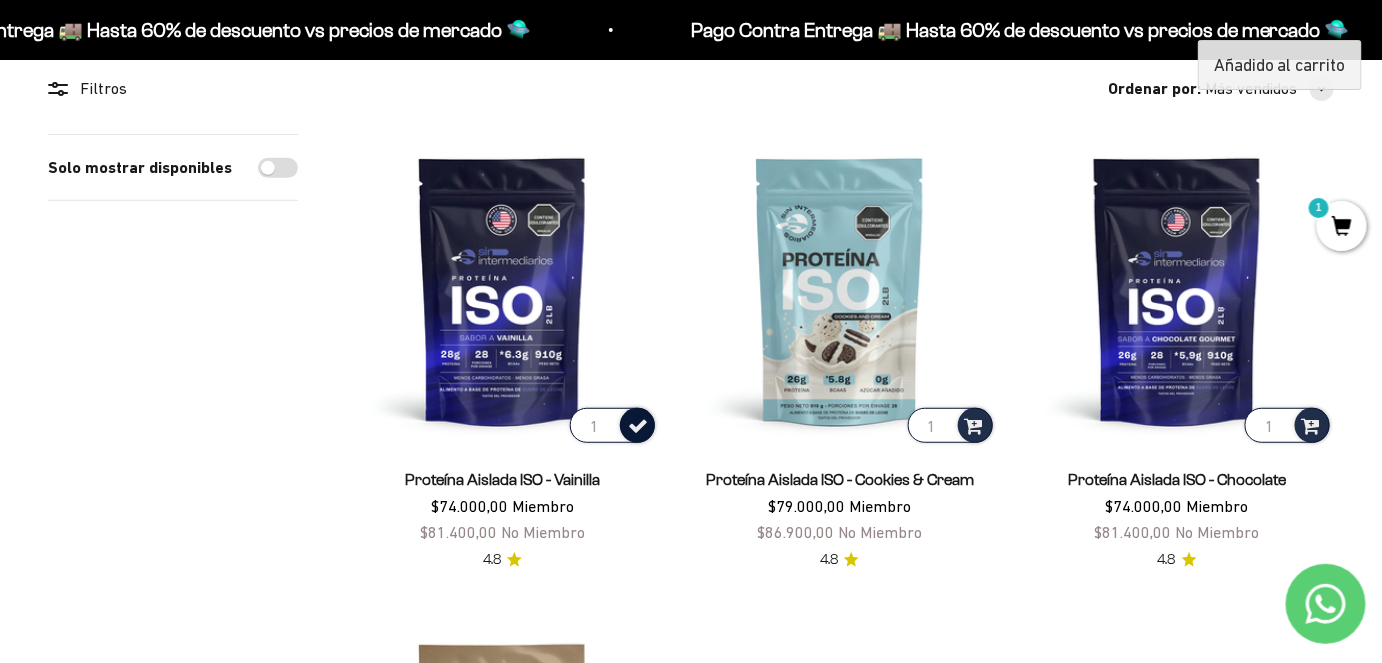 click at bounding box center (638, 424) 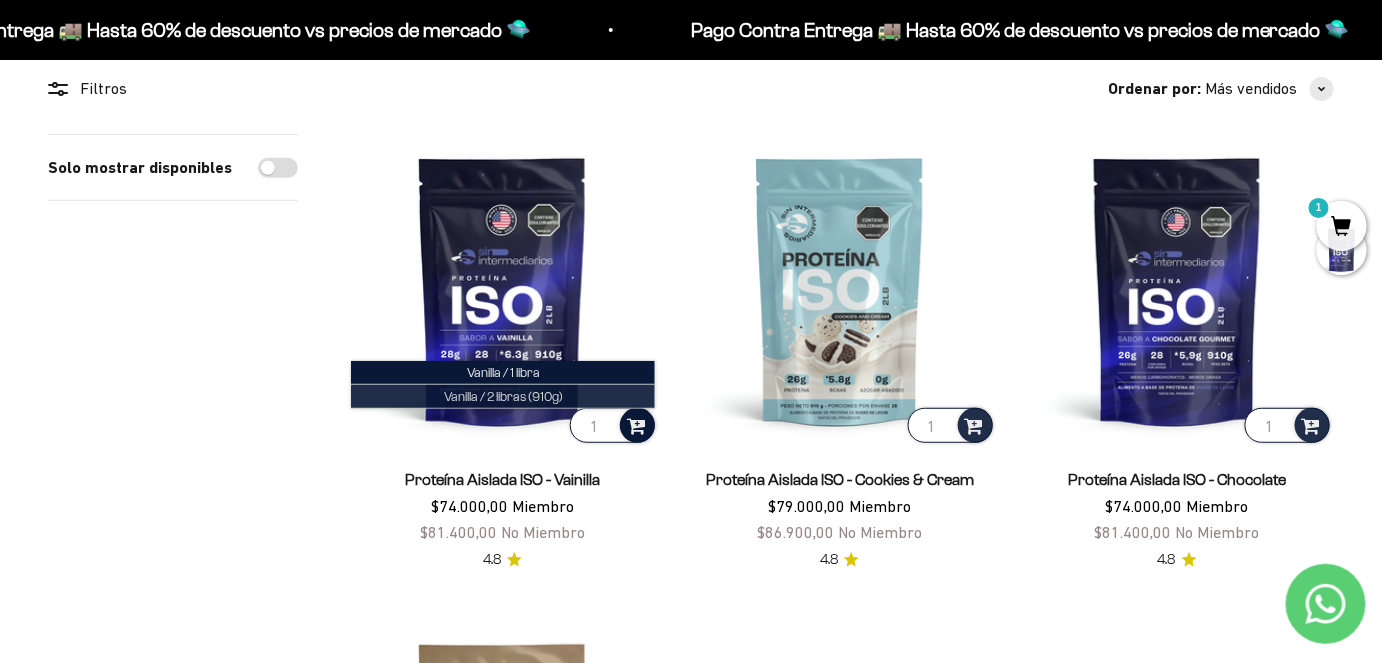 click on "Vanilla / 2 libras (910g)" at bounding box center (503, 396) 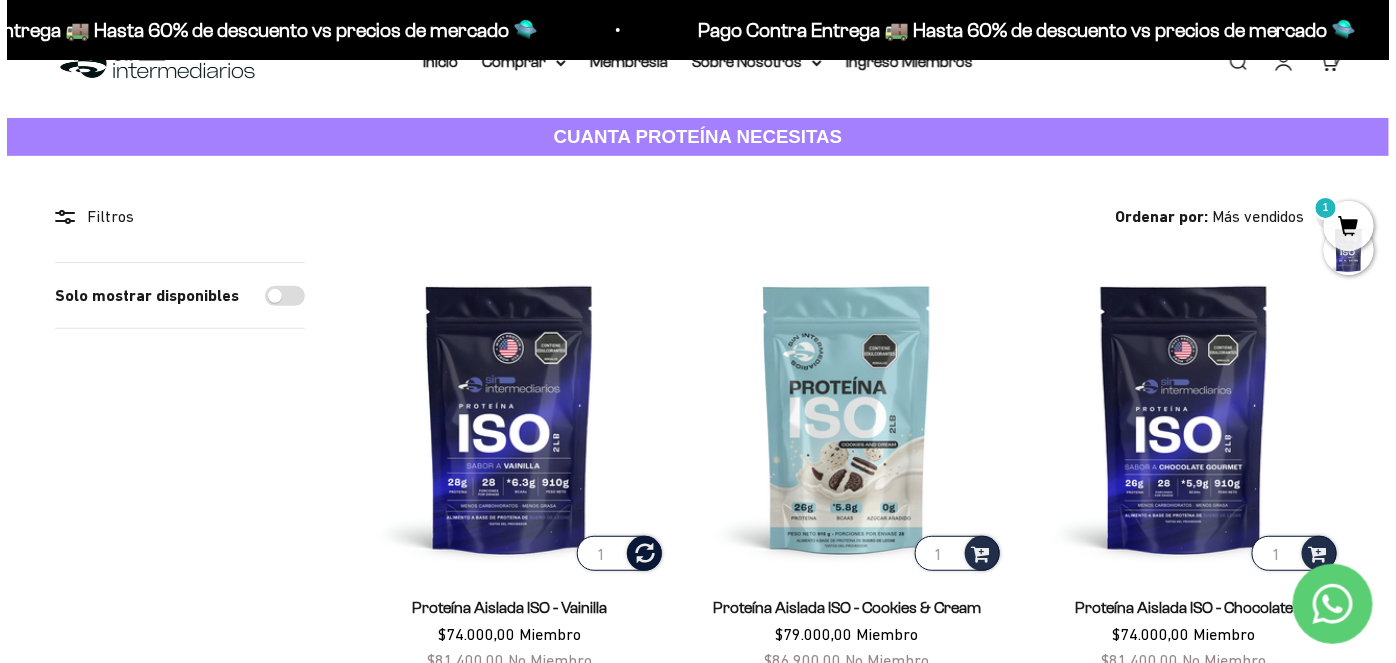 scroll, scrollTop: 0, scrollLeft: 0, axis: both 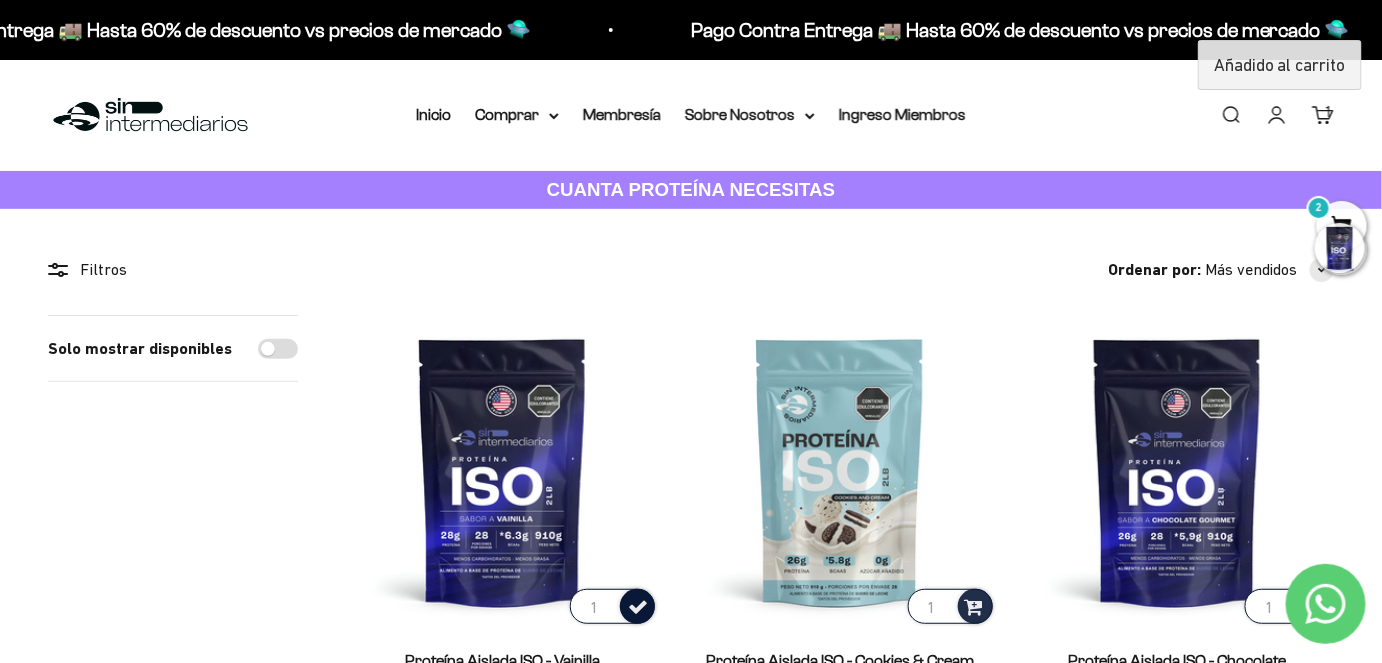 click on "Carrito
1" at bounding box center (1323, 115) 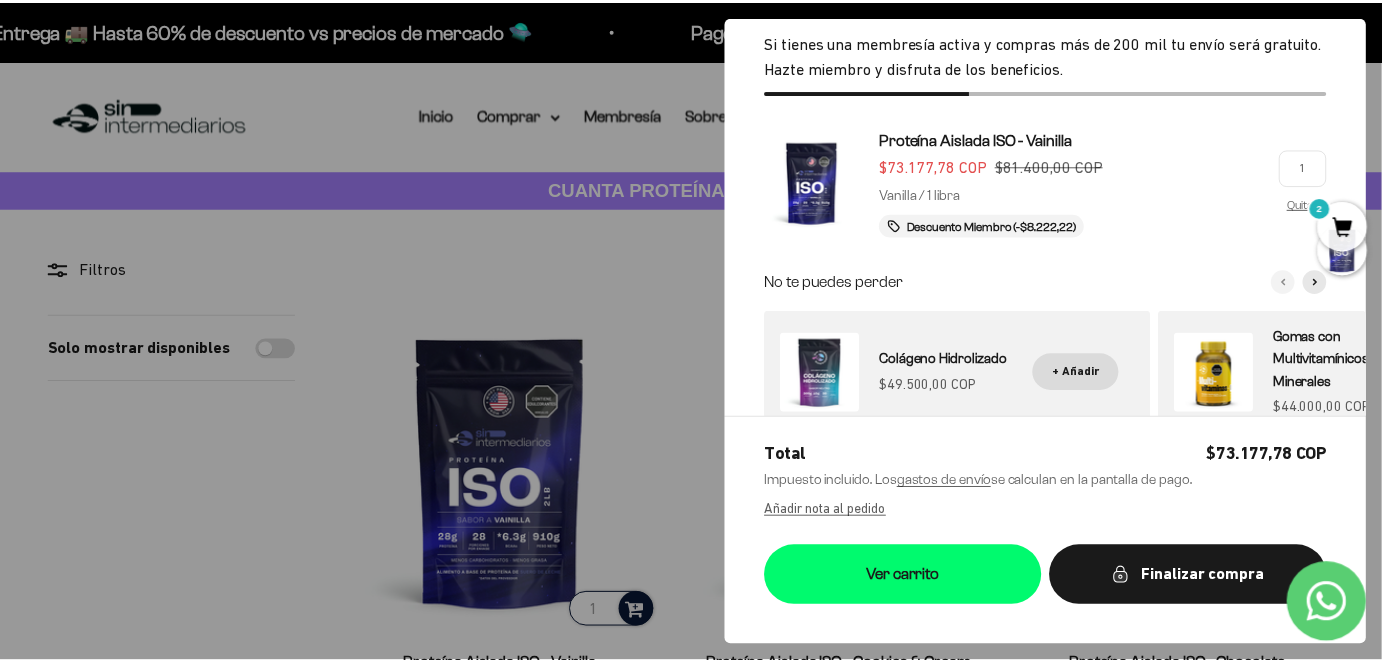 scroll, scrollTop: 109, scrollLeft: 0, axis: vertical 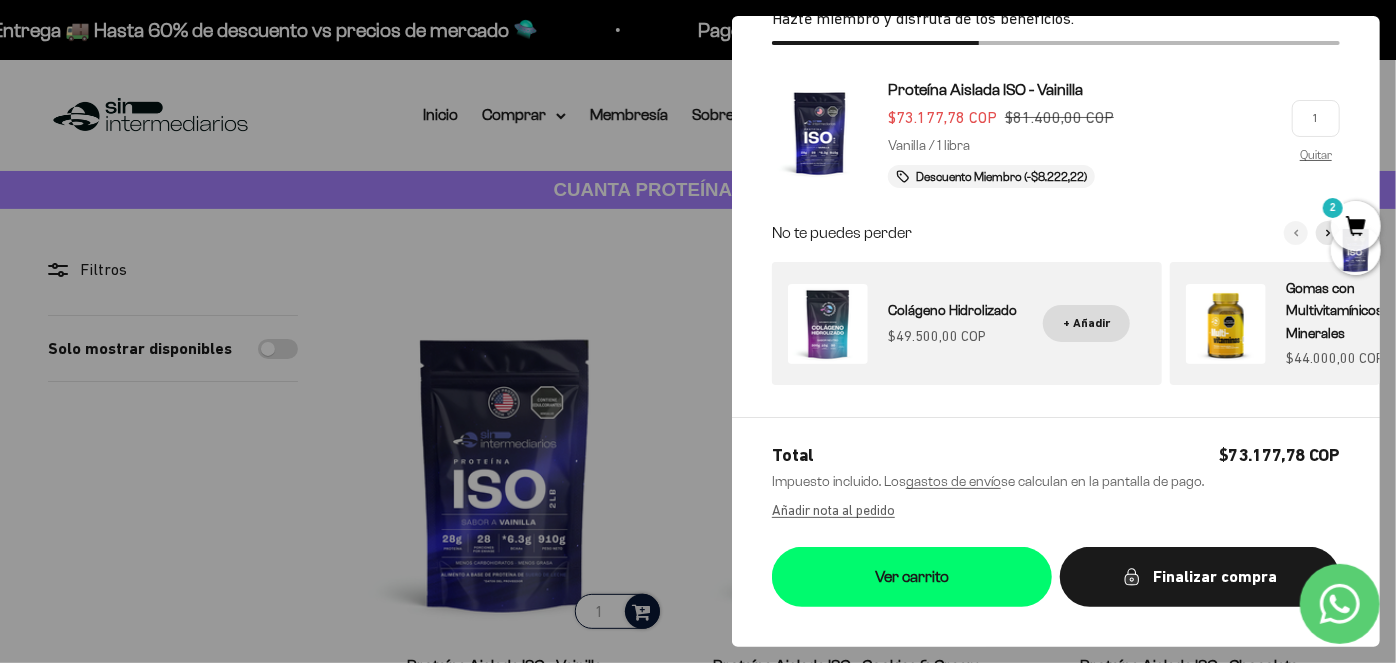 click at bounding box center (698, 331) 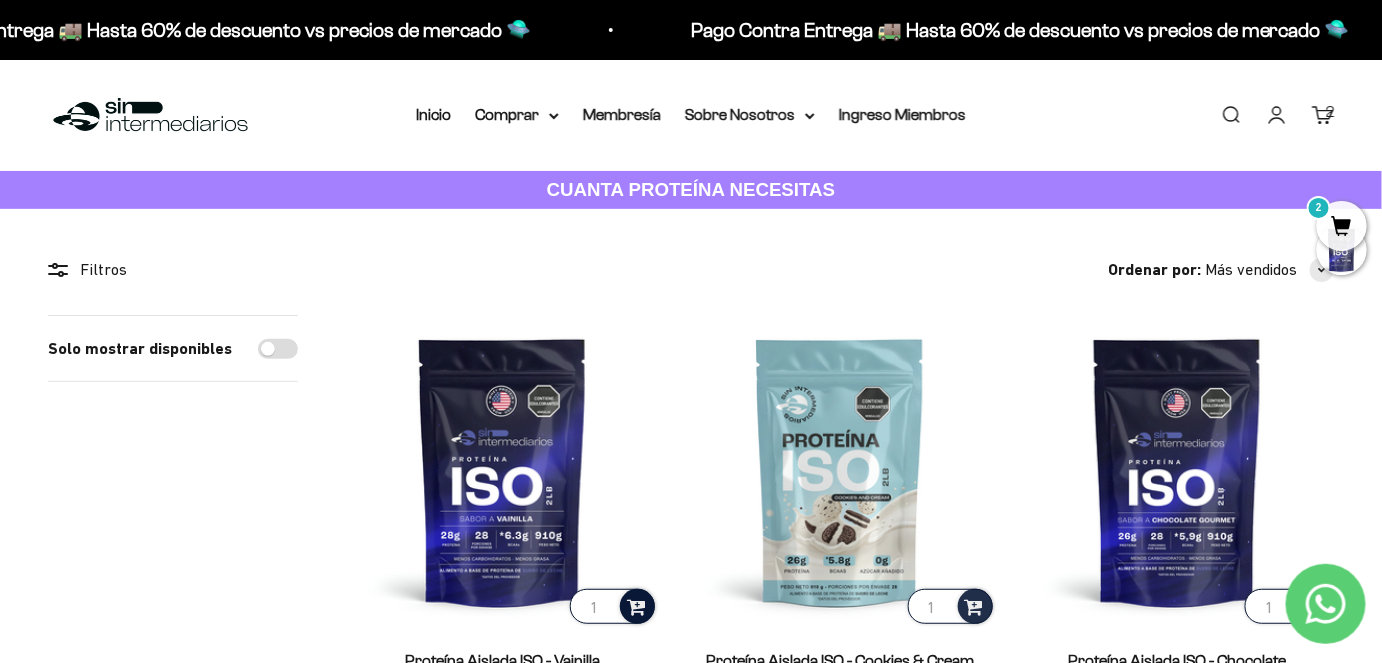 click on "2" at bounding box center [1342, 226] 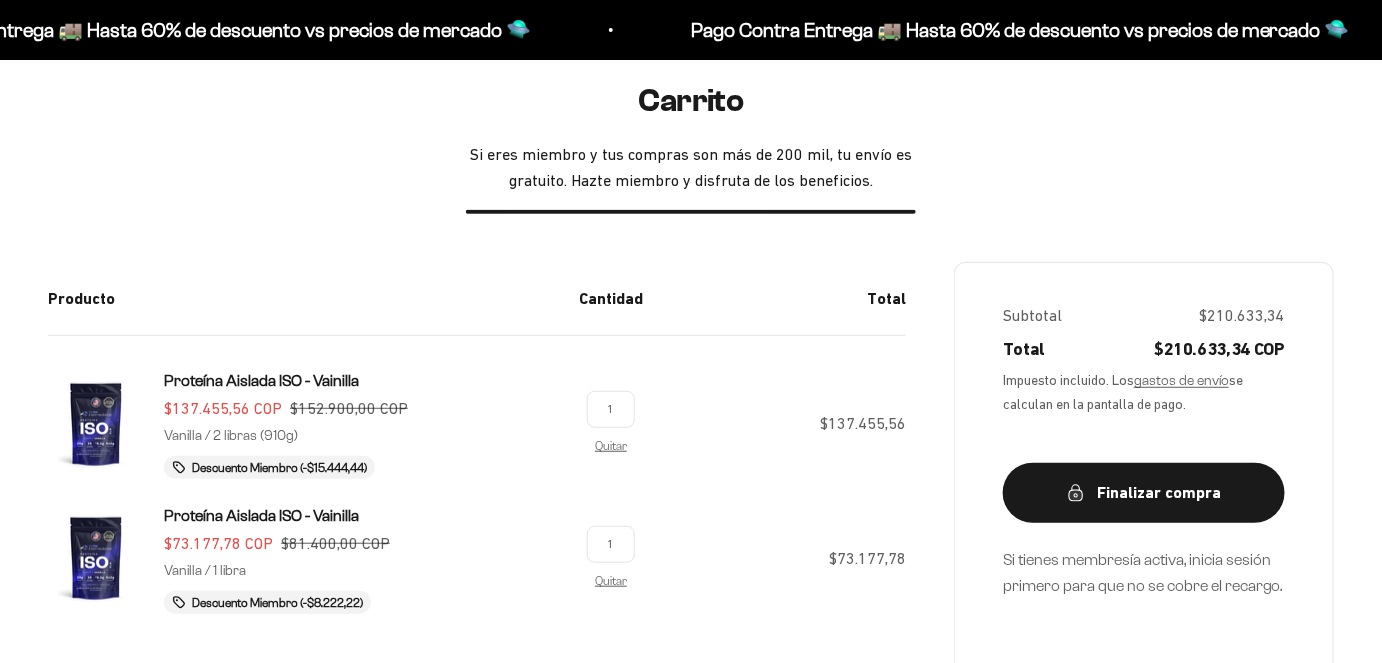 scroll, scrollTop: 0, scrollLeft: 0, axis: both 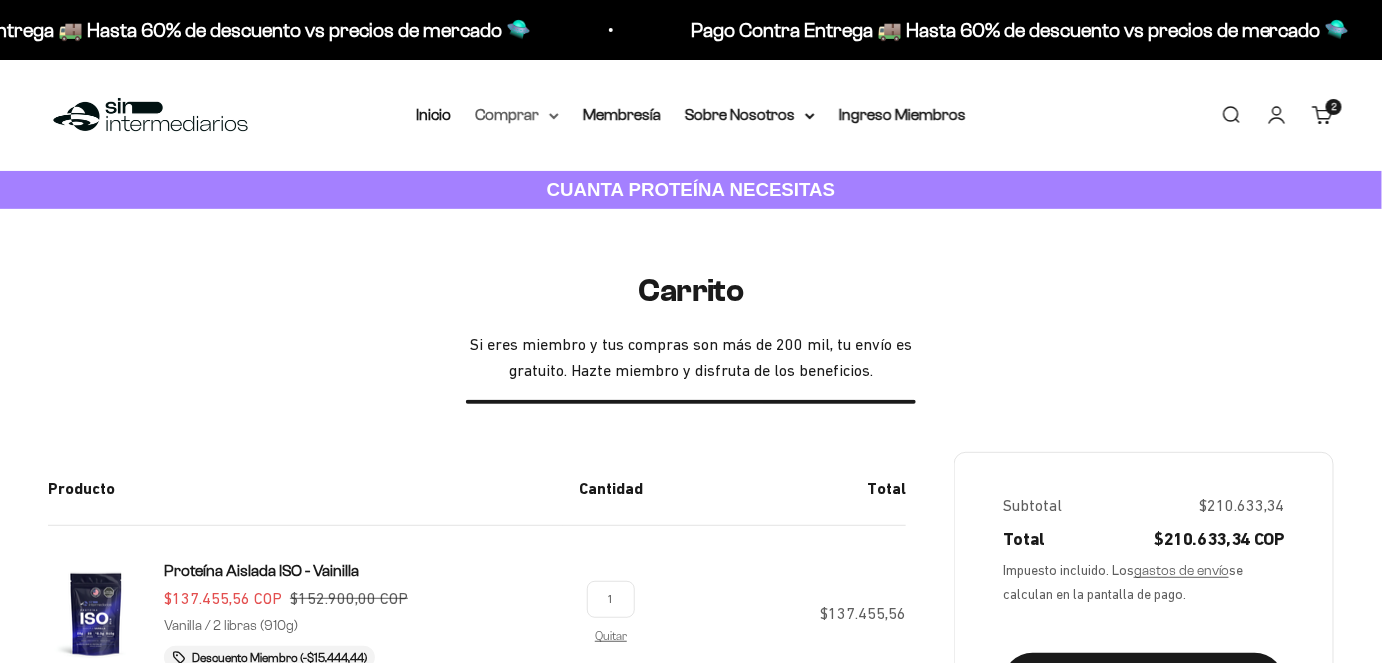 click on "Comprar" at bounding box center (517, 115) 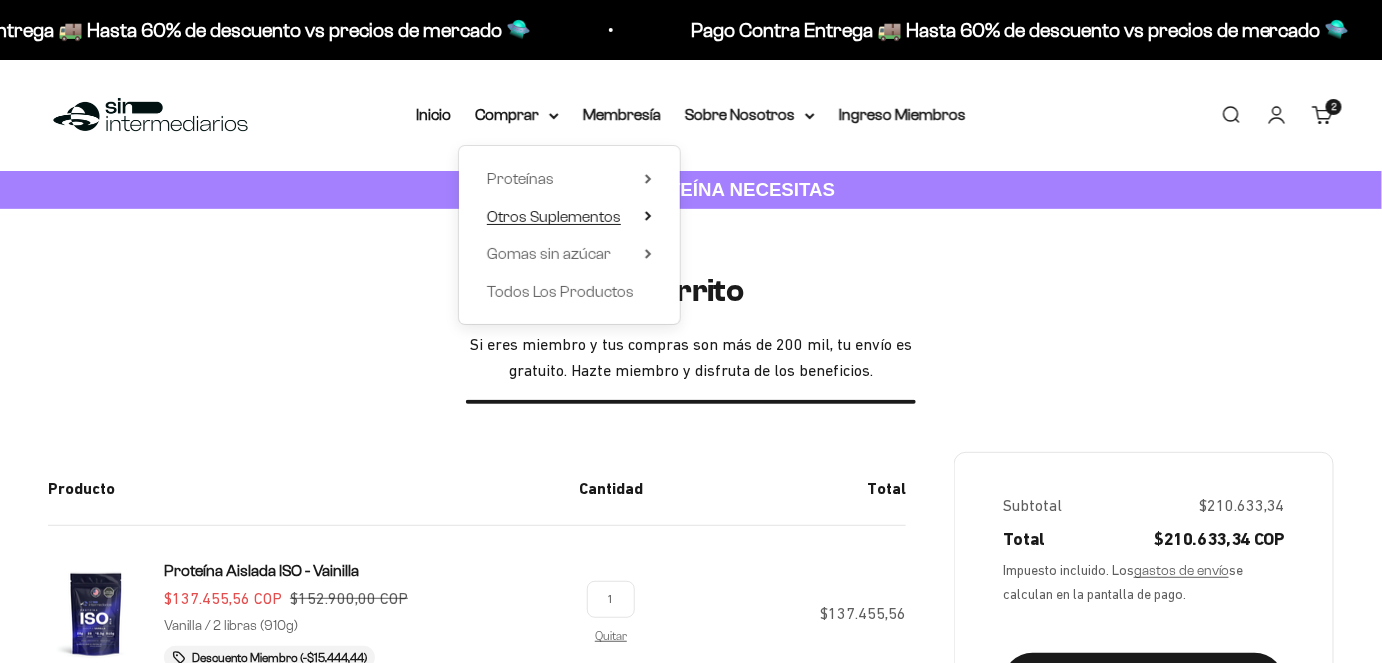 click on "Otros Suplementos" at bounding box center (554, 216) 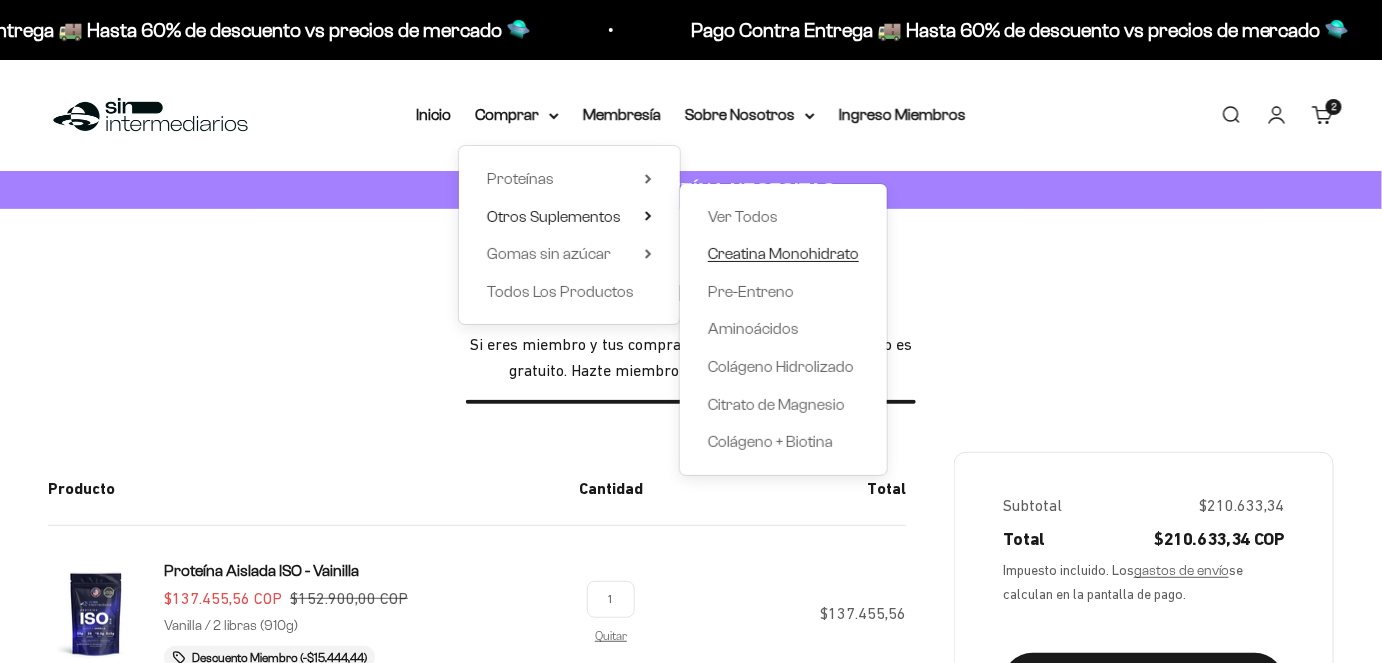click on "Creatina Monohidrato" at bounding box center [783, 253] 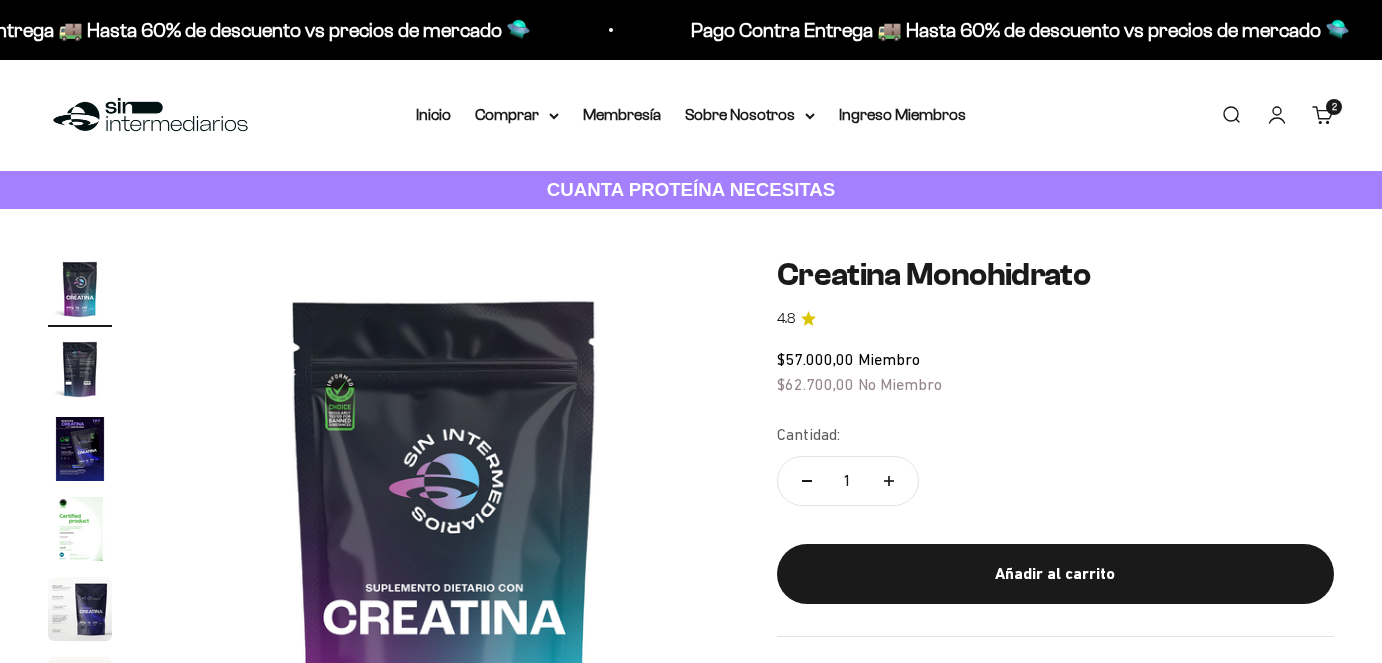 scroll, scrollTop: 0, scrollLeft: 0, axis: both 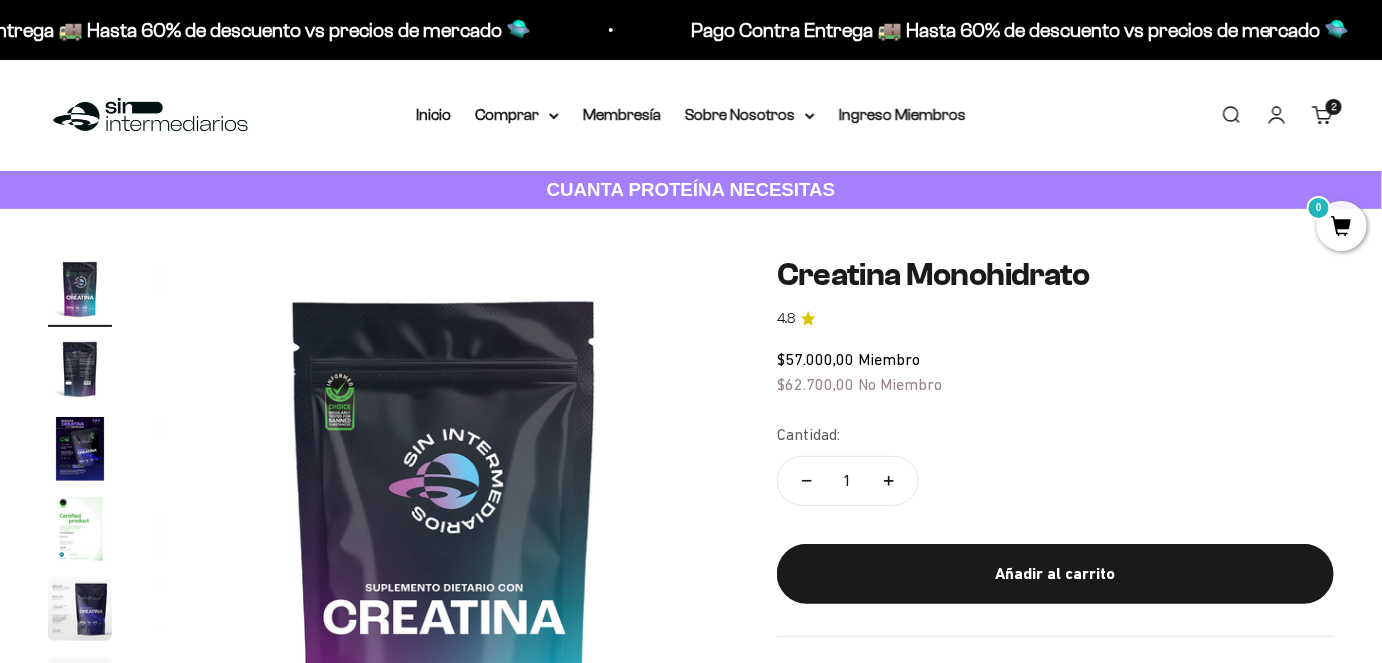 click 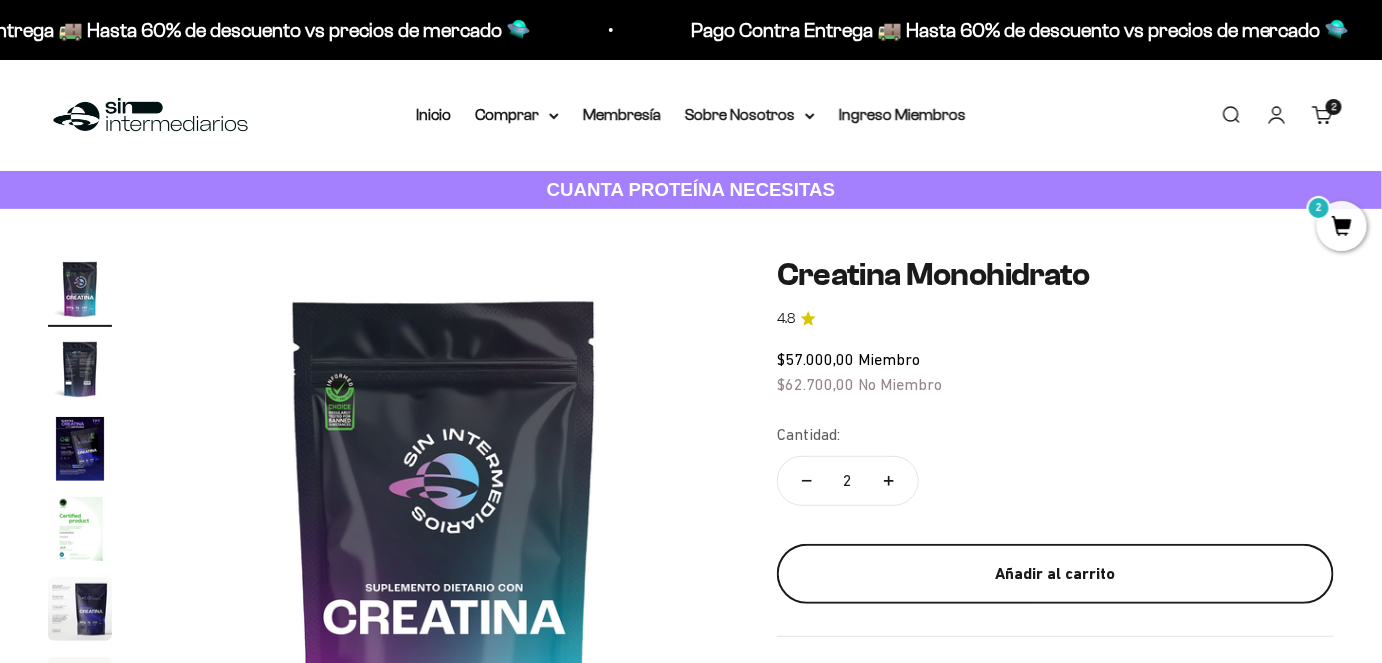 click on "Añadir al carrito" at bounding box center [1055, 574] 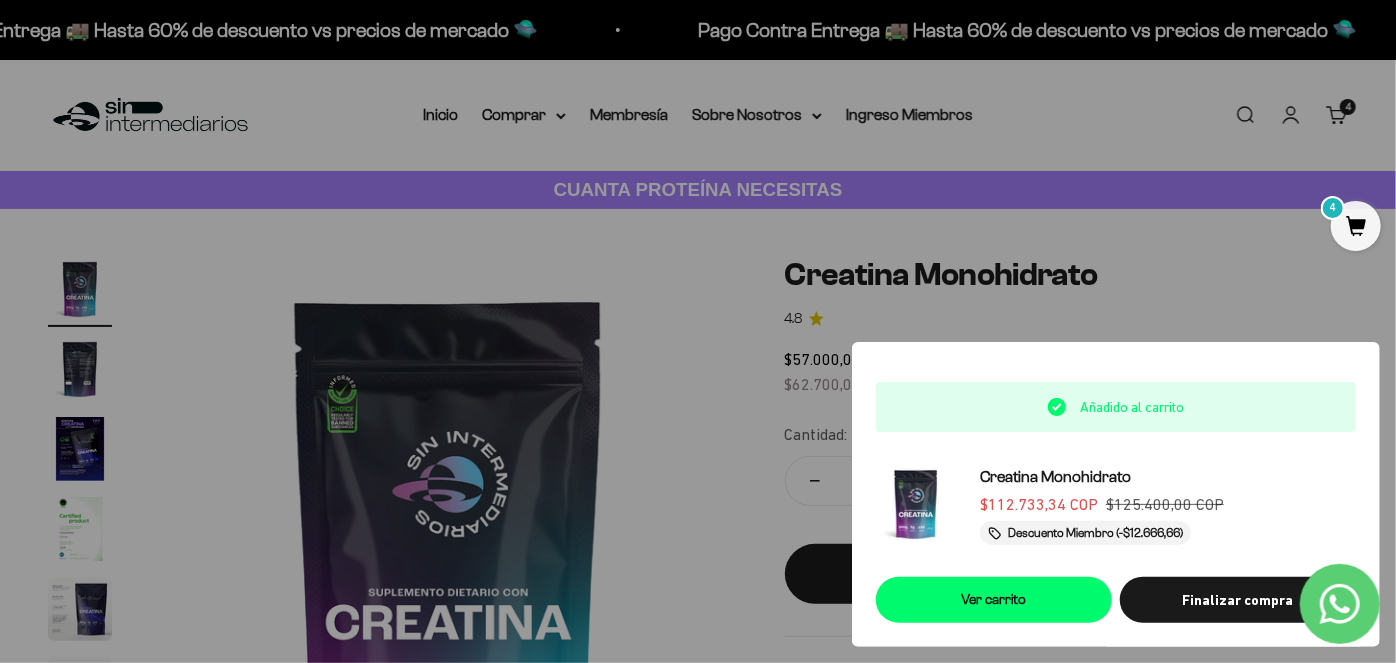 click at bounding box center [698, 331] 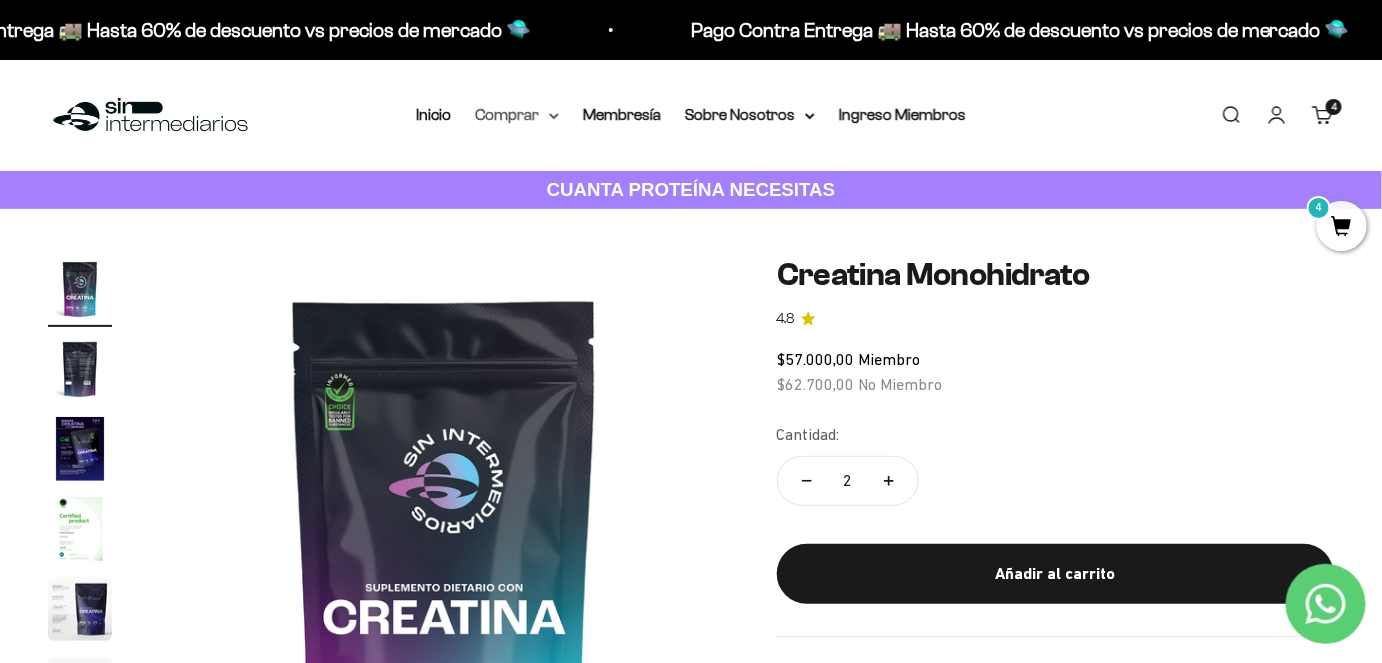 click on "Comprar" at bounding box center (517, 115) 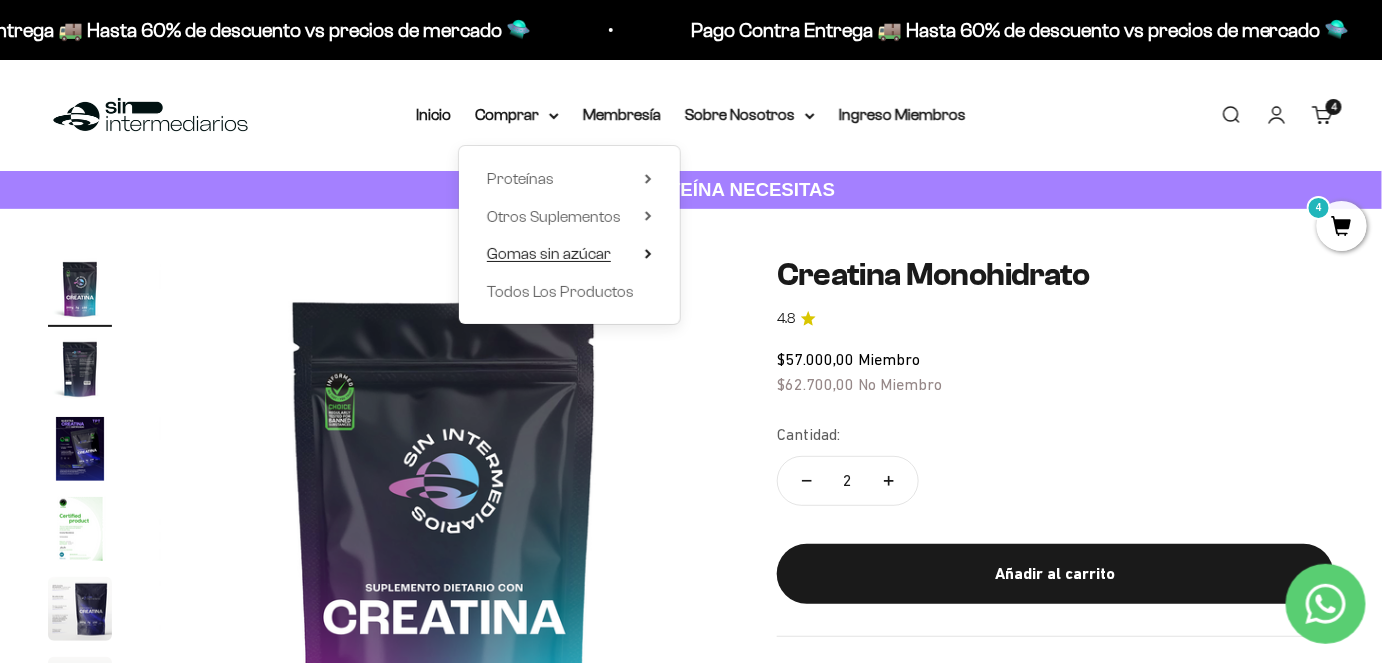 click on "Gomas sin azúcar" at bounding box center (549, 253) 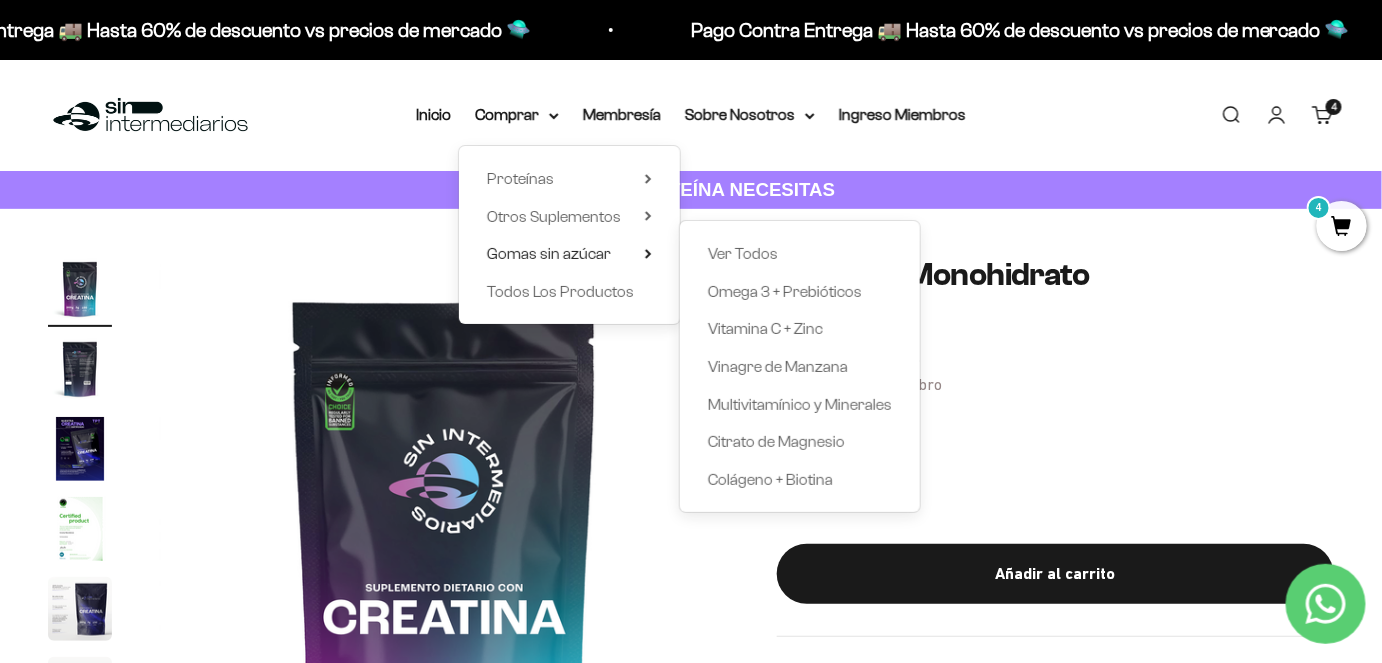 click on "$57.000,00   Miembro $62.700,00   No Miembro" 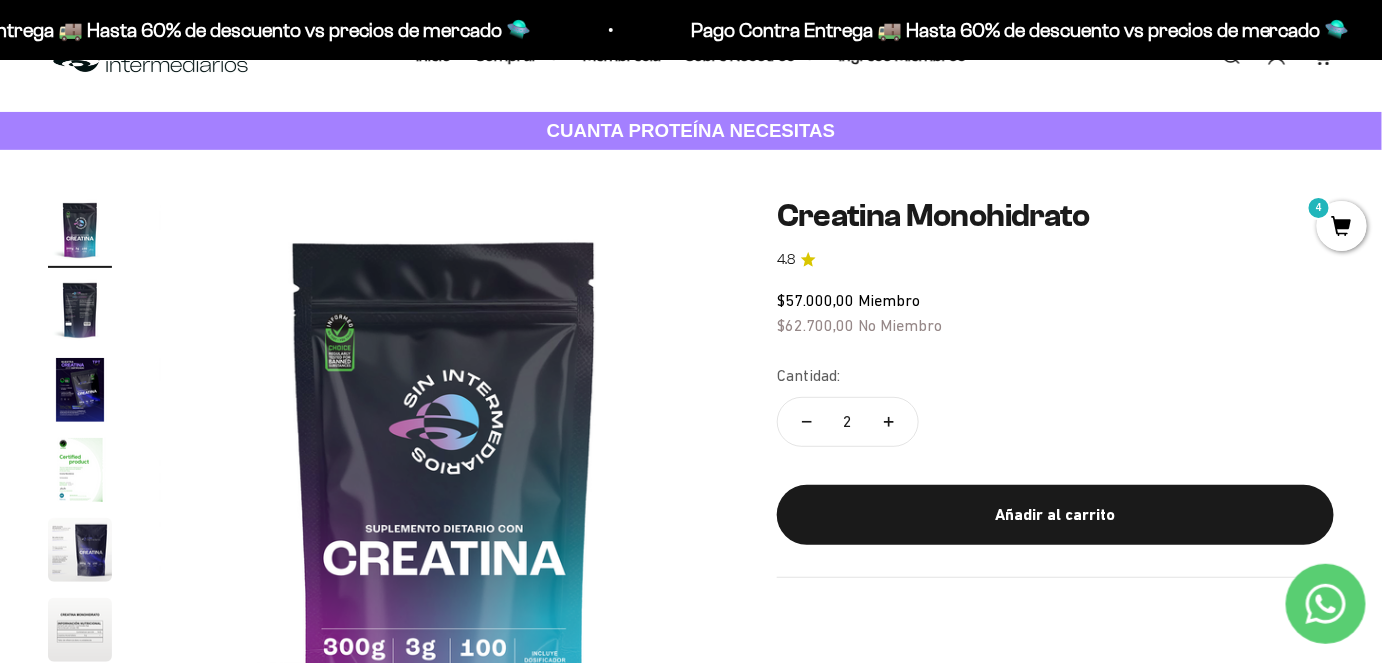 scroll, scrollTop: 0, scrollLeft: 0, axis: both 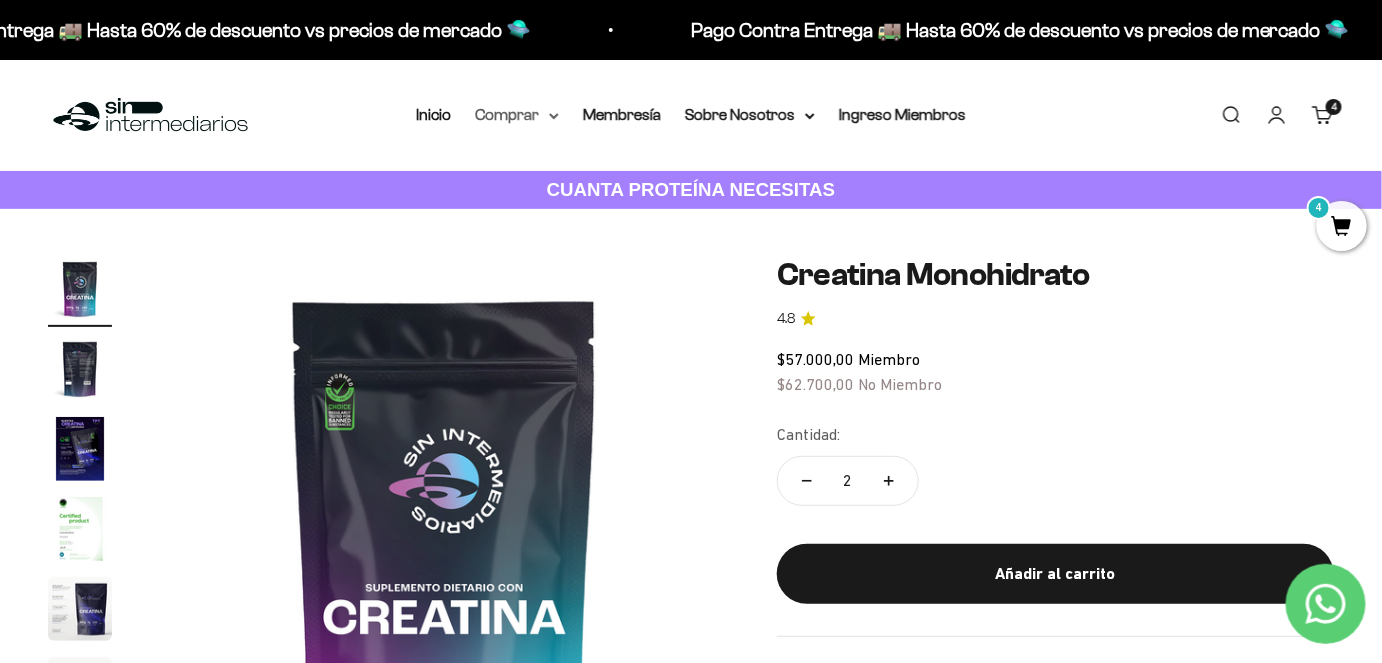 click on "Comprar" at bounding box center (517, 115) 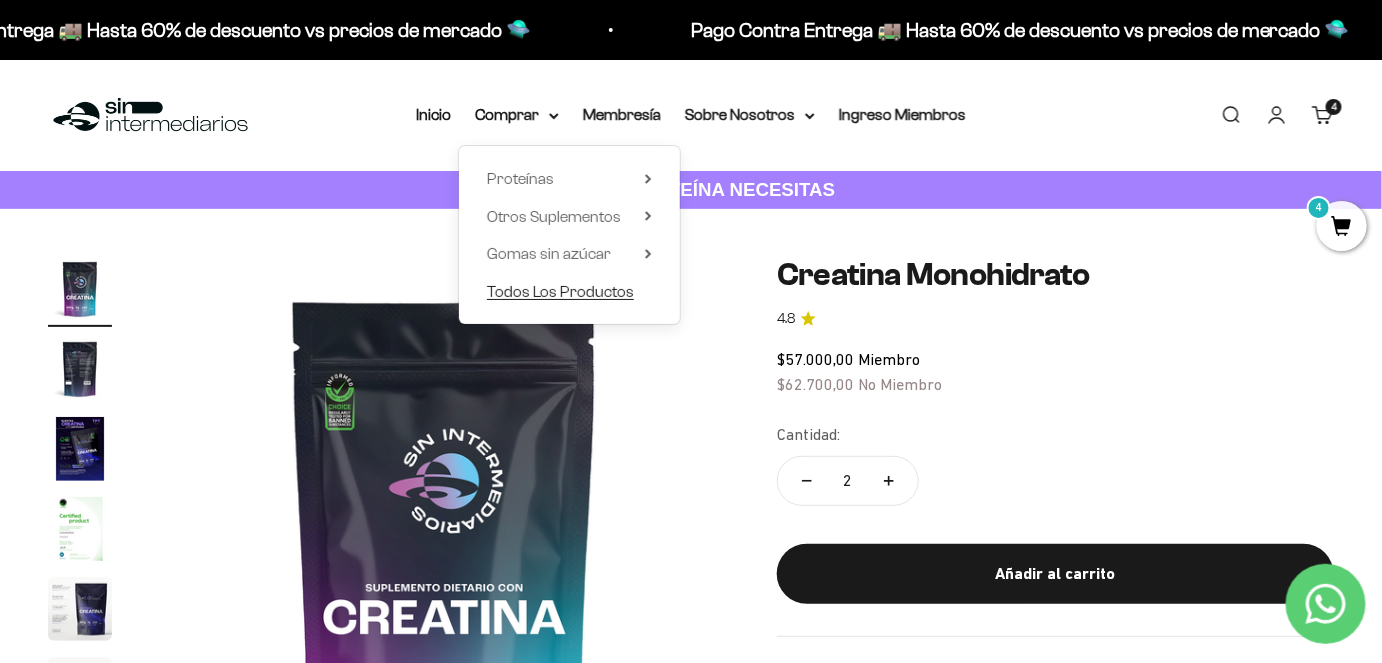 click on "Todos Los Productos" at bounding box center [560, 291] 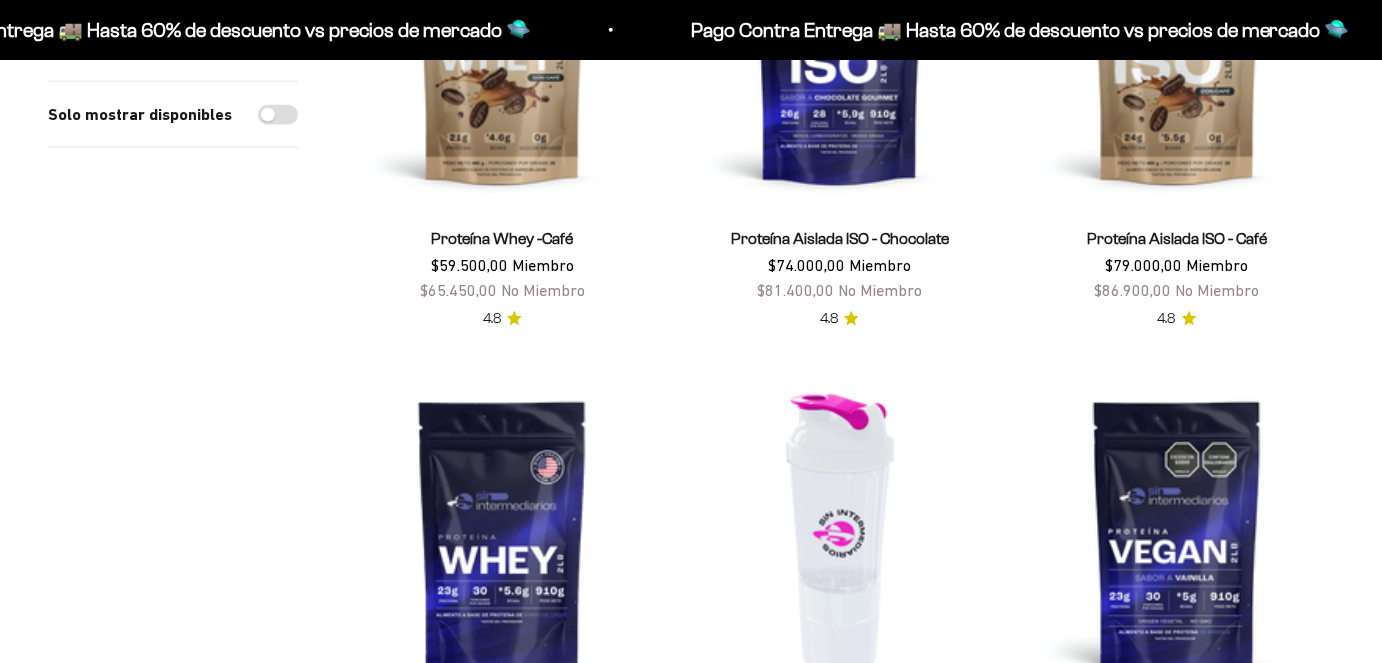 scroll, scrollTop: 3636, scrollLeft: 0, axis: vertical 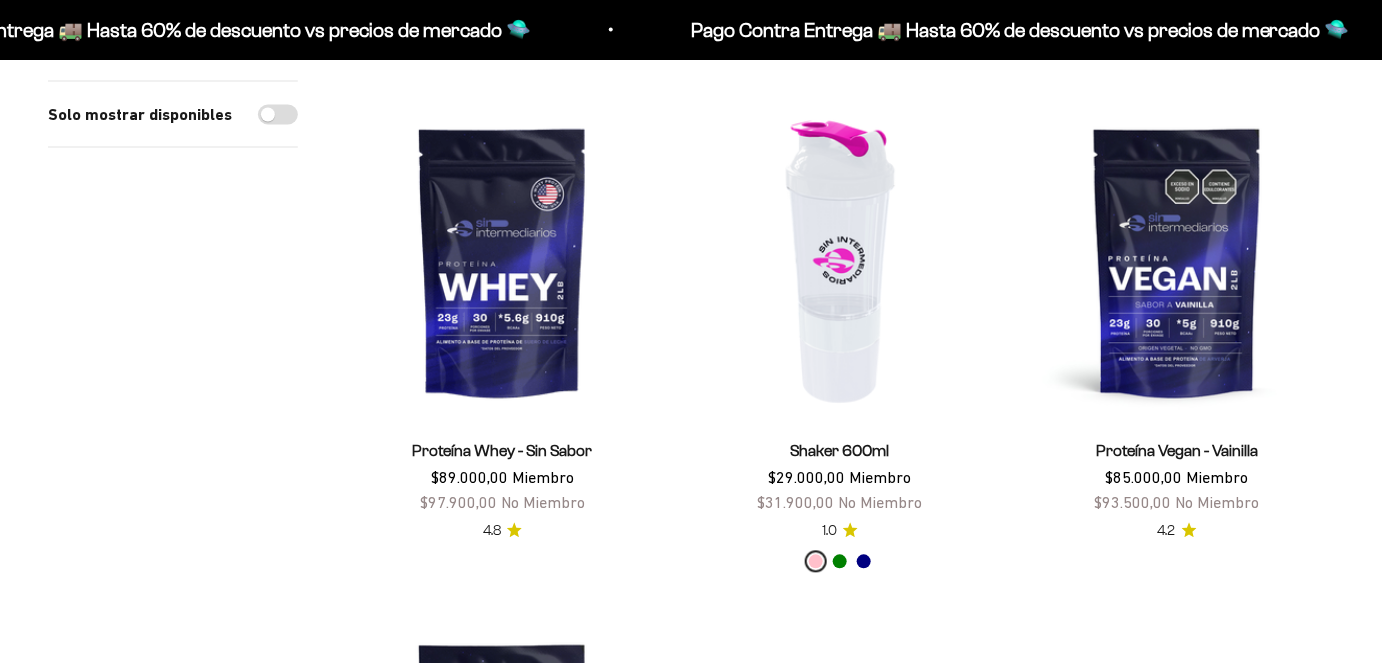 click at bounding box center [839, 261] 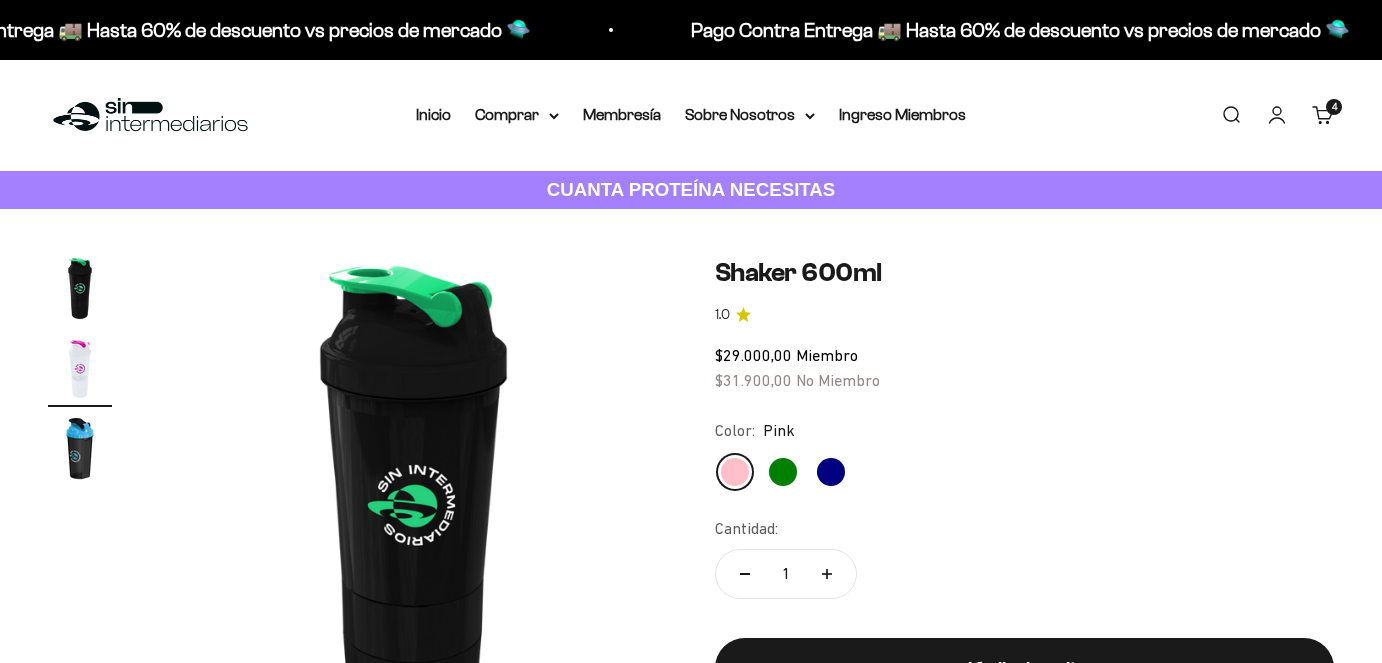 scroll, scrollTop: 0, scrollLeft: 0, axis: both 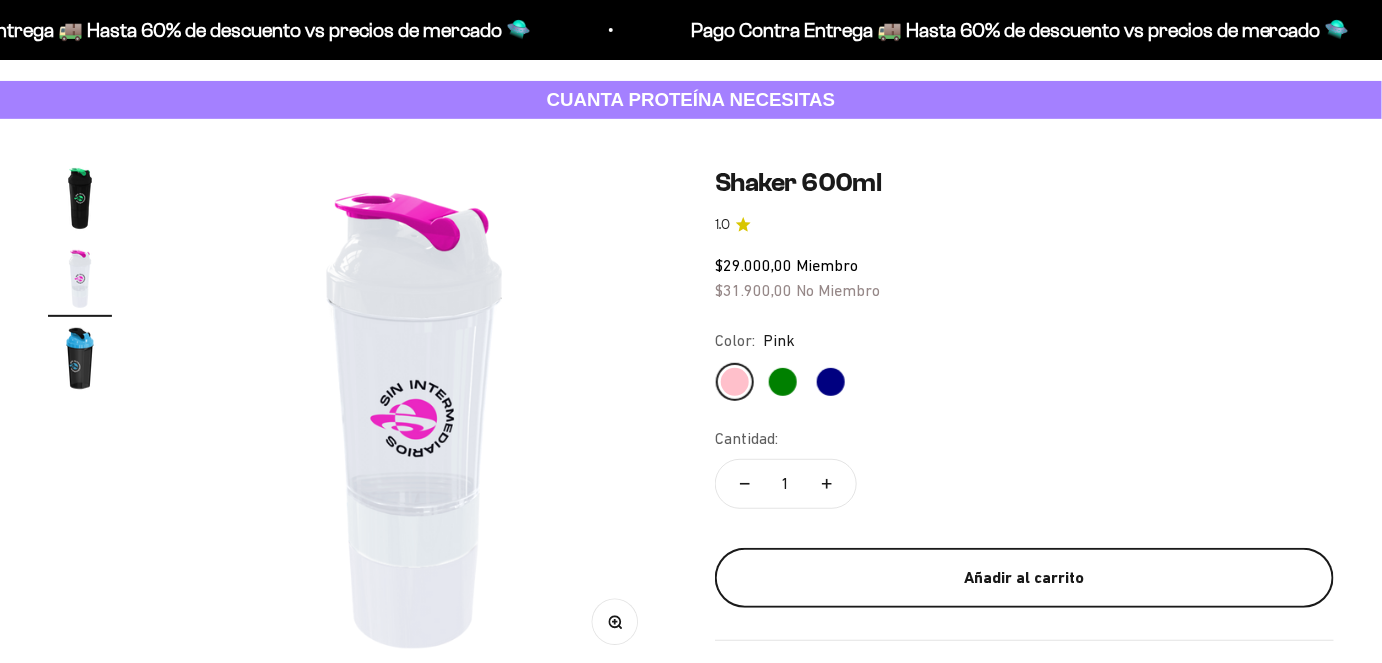 click on "Añadir al carrito" at bounding box center [1024, 578] 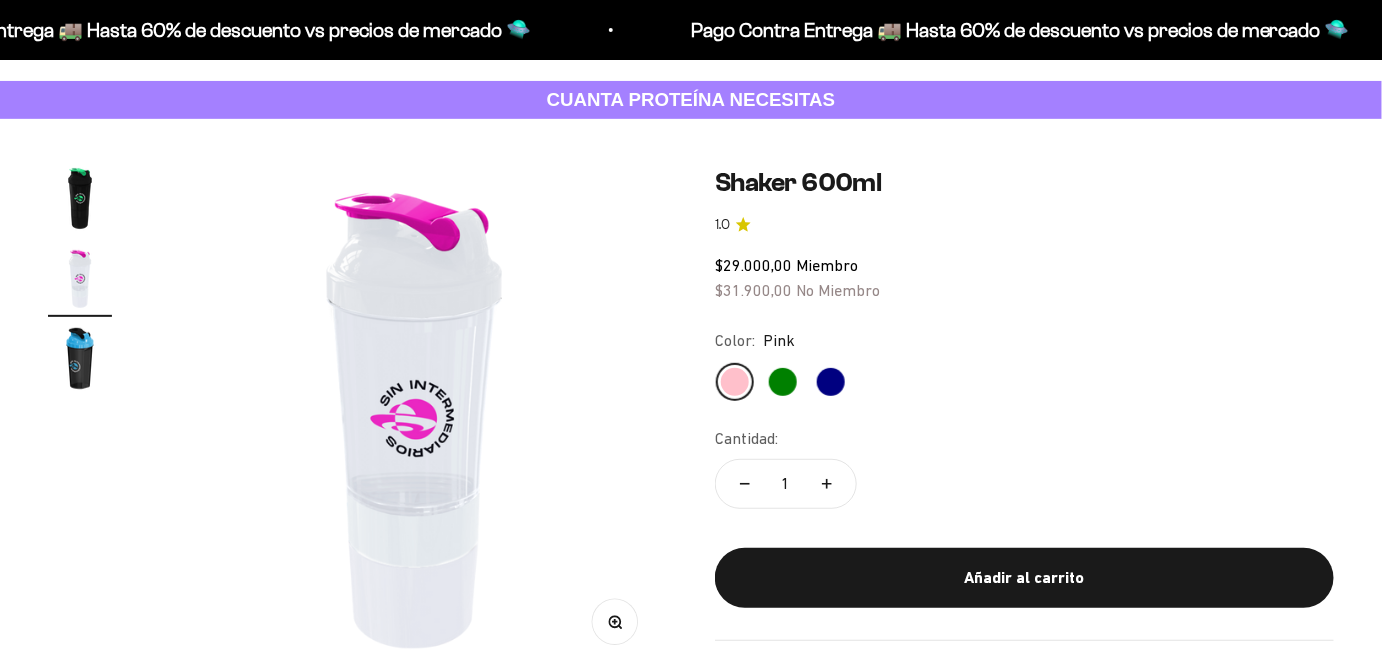 scroll, scrollTop: 0, scrollLeft: 526, axis: horizontal 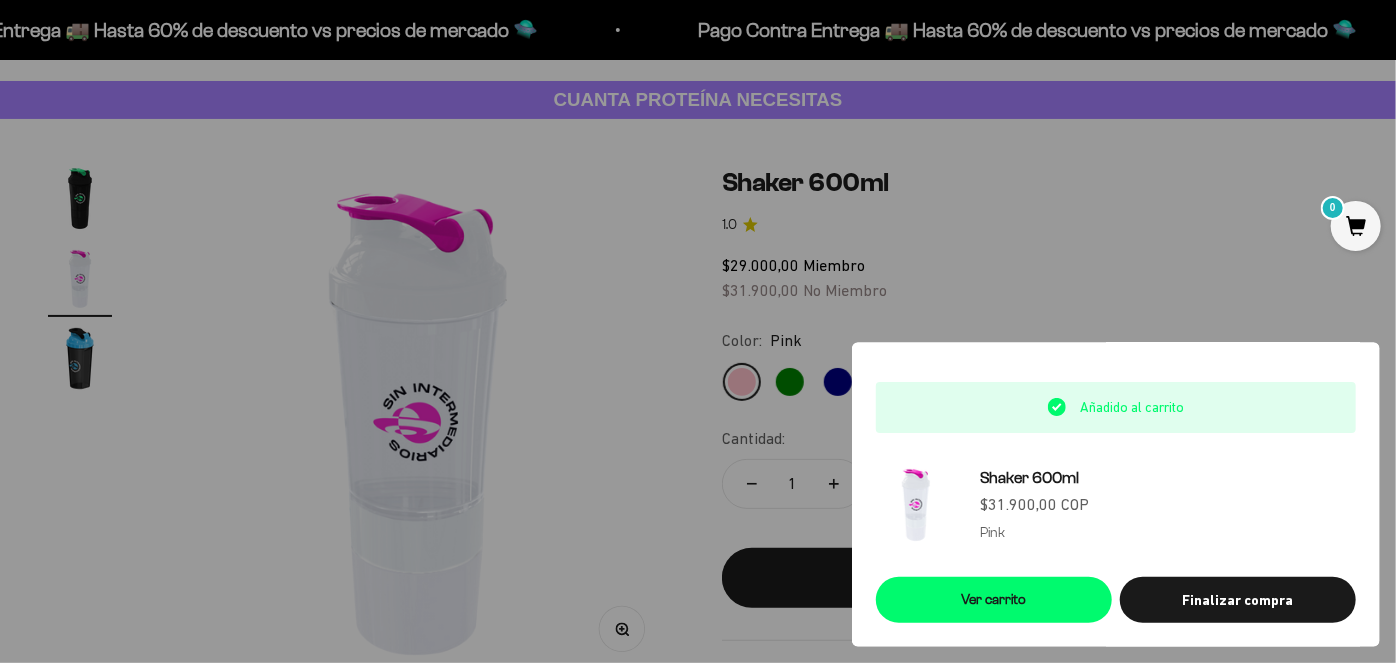 click at bounding box center (698, 331) 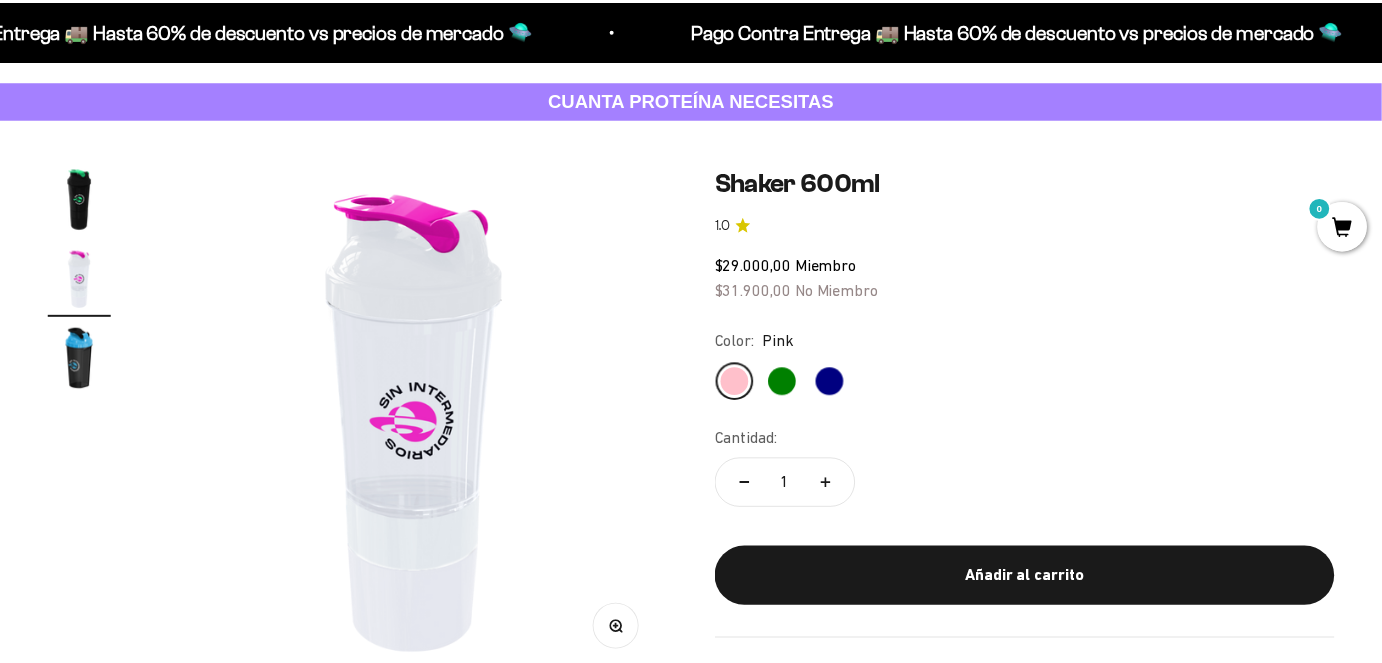 scroll, scrollTop: 0, scrollLeft: 519, axis: horizontal 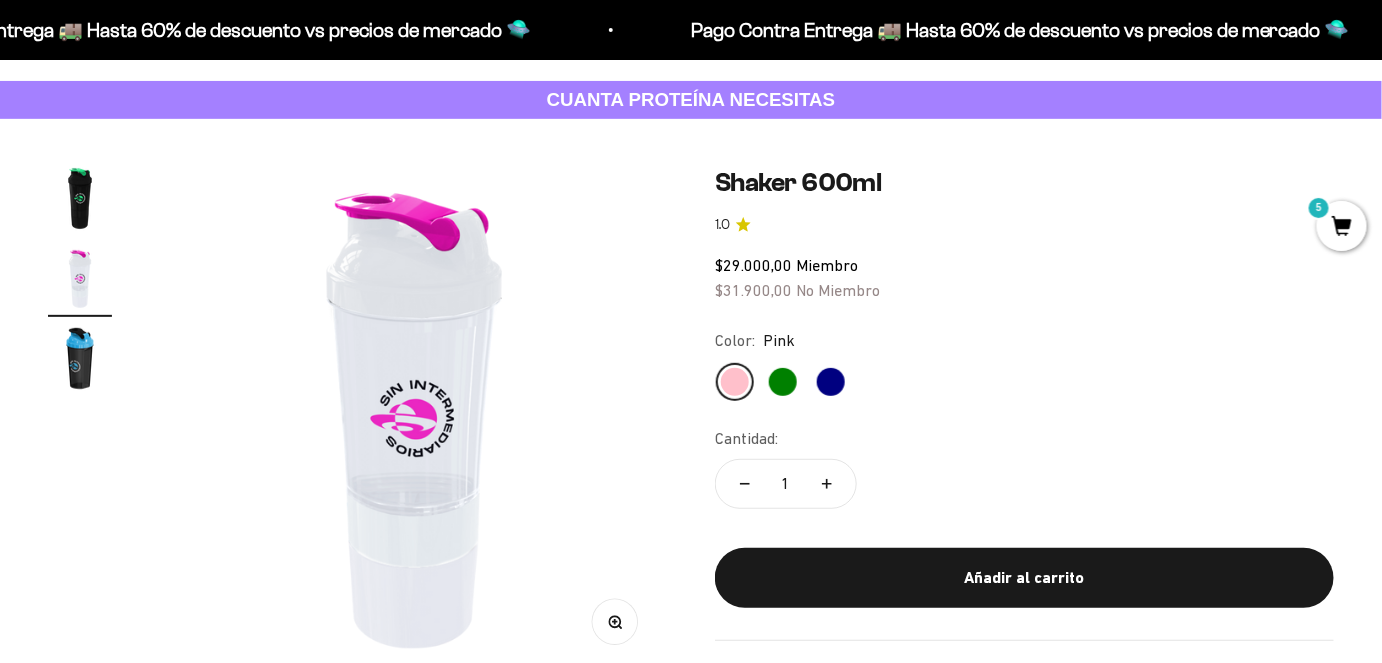 click on "Green" 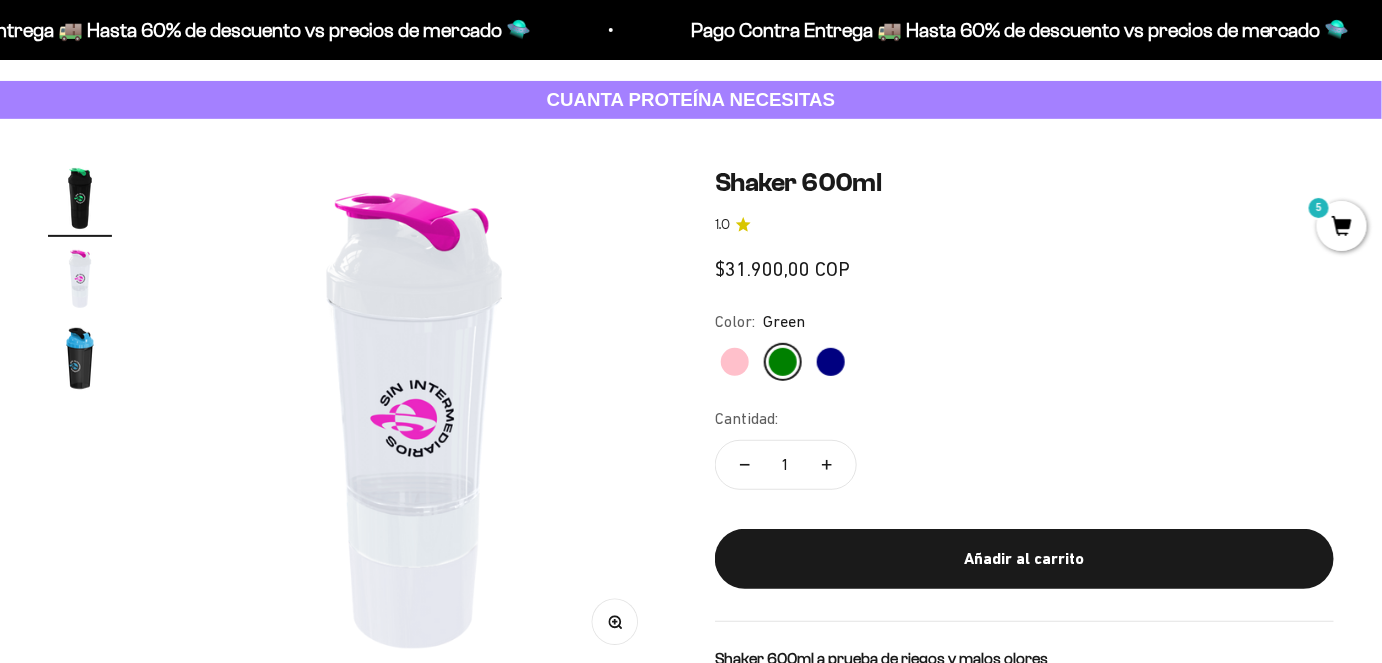 scroll, scrollTop: 0, scrollLeft: 0, axis: both 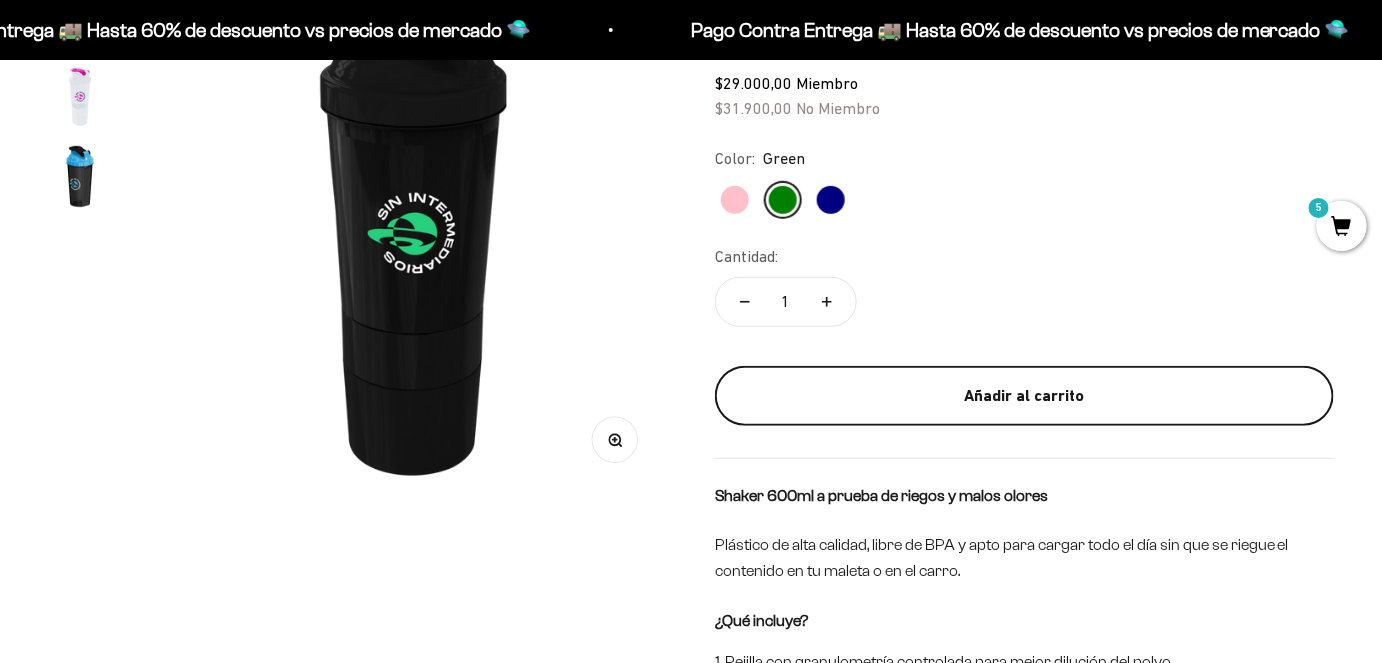 click on "Añadir al carrito" at bounding box center [1024, 396] 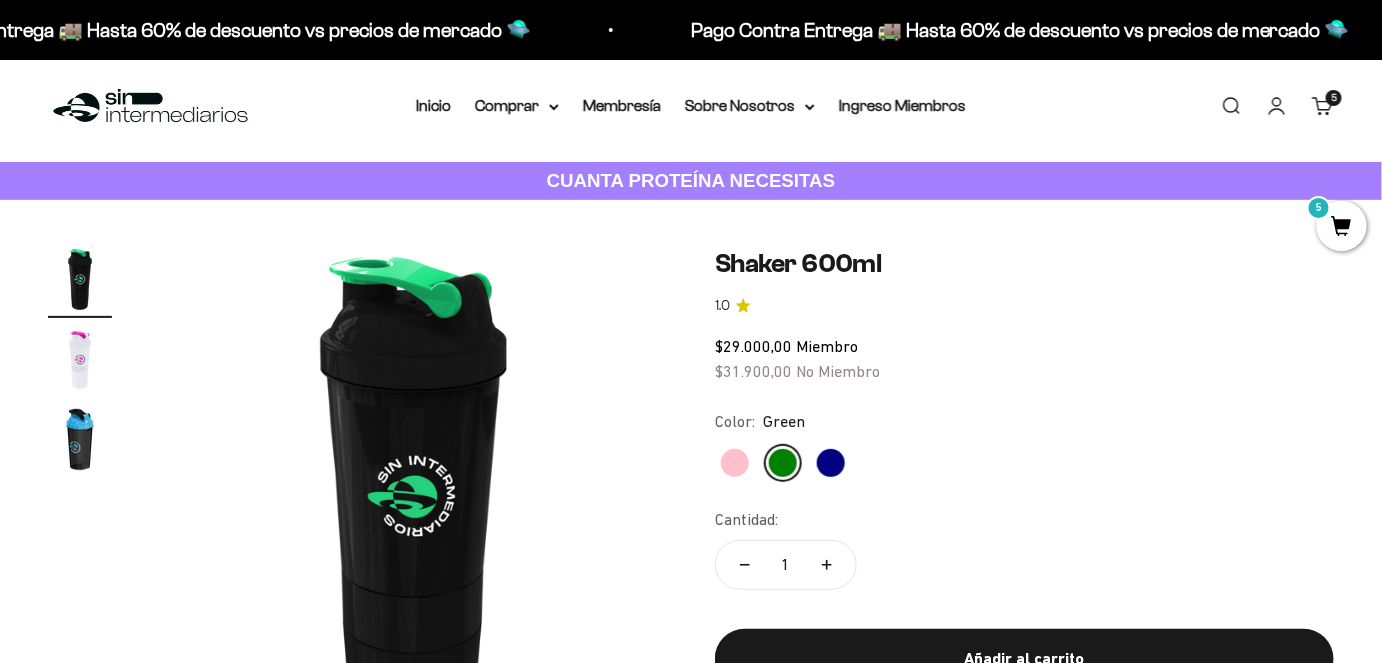 scroll, scrollTop: 0, scrollLeft: 0, axis: both 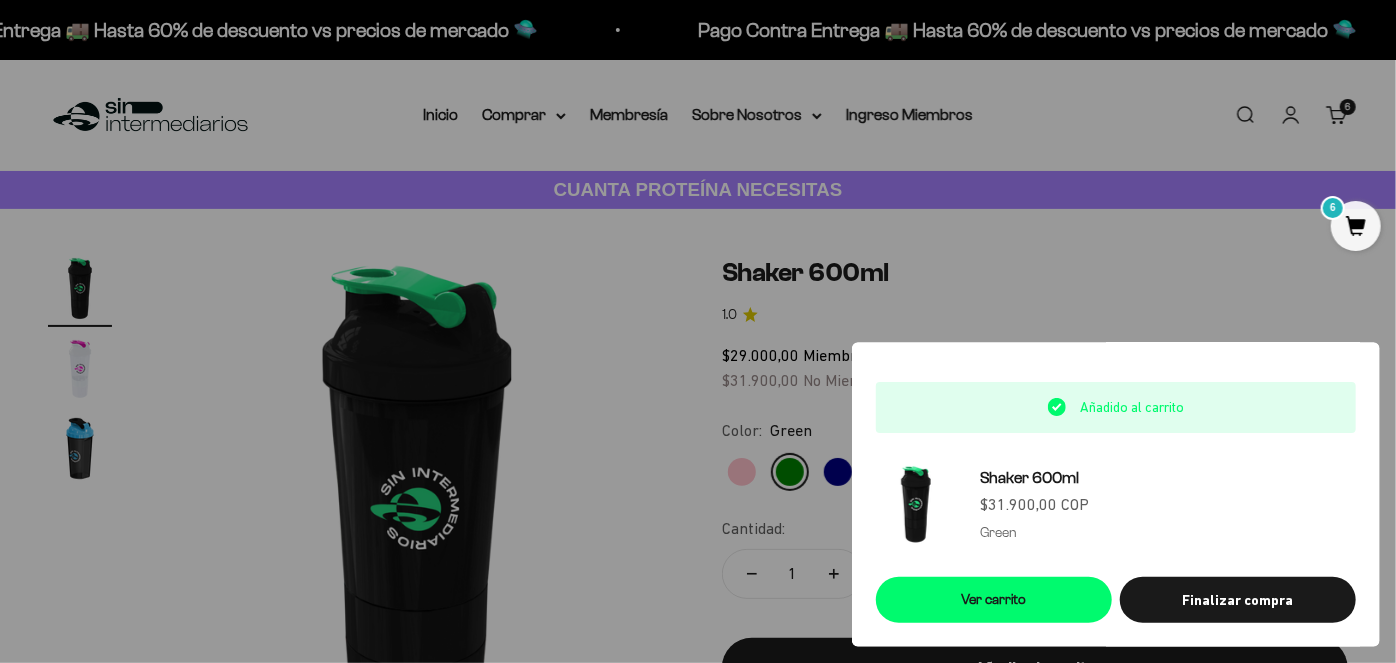click at bounding box center (698, 331) 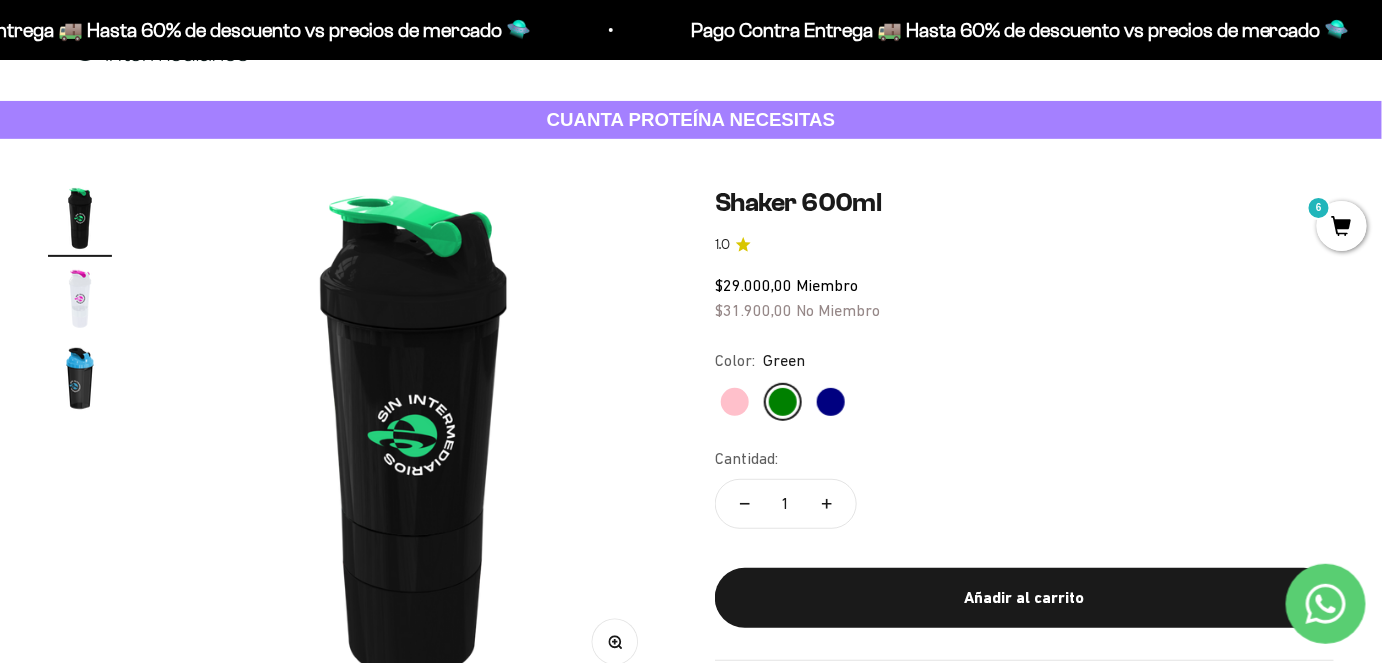 scroll, scrollTop: 0, scrollLeft: 0, axis: both 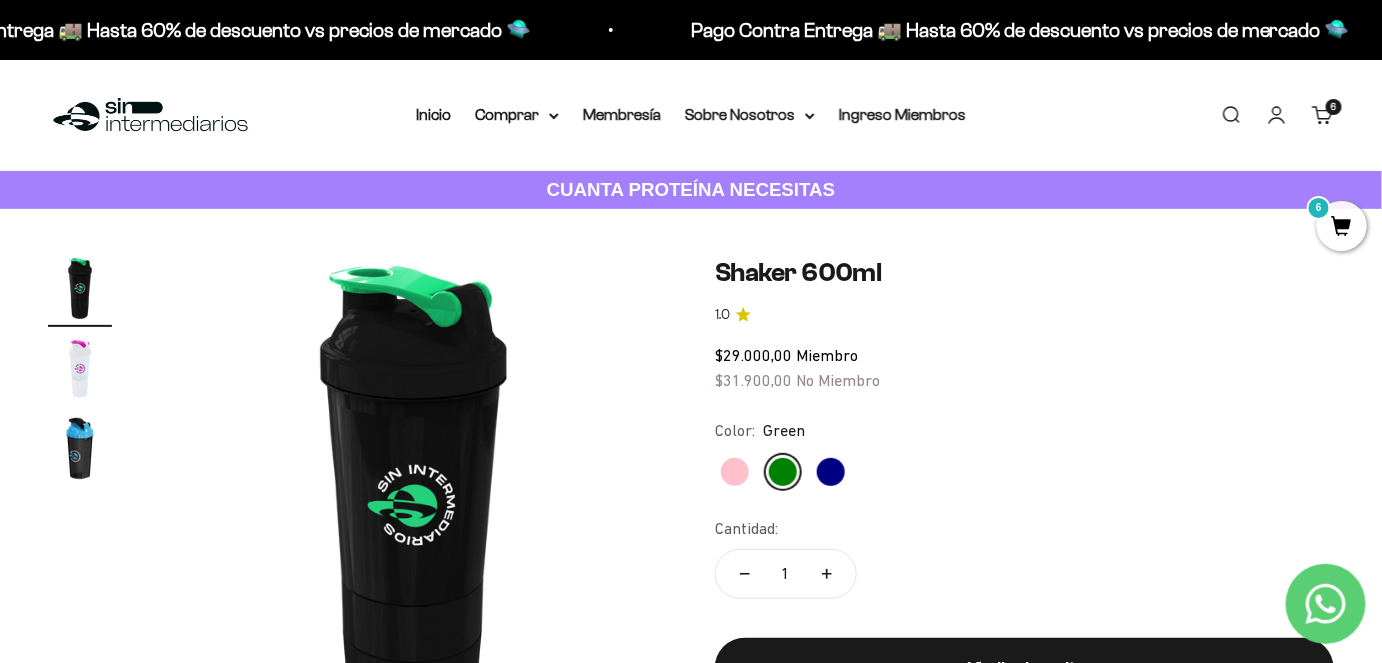 click on "Carrito
6" at bounding box center (1323, 115) 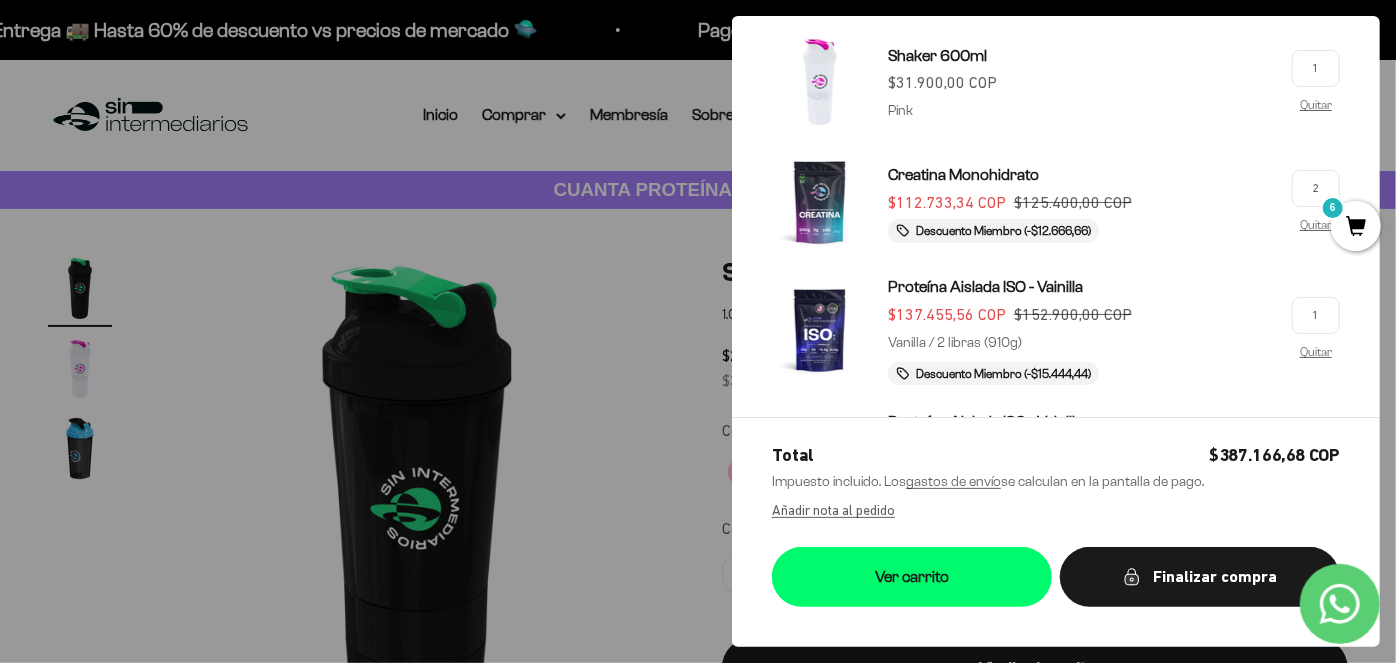 scroll, scrollTop: 603, scrollLeft: 0, axis: vertical 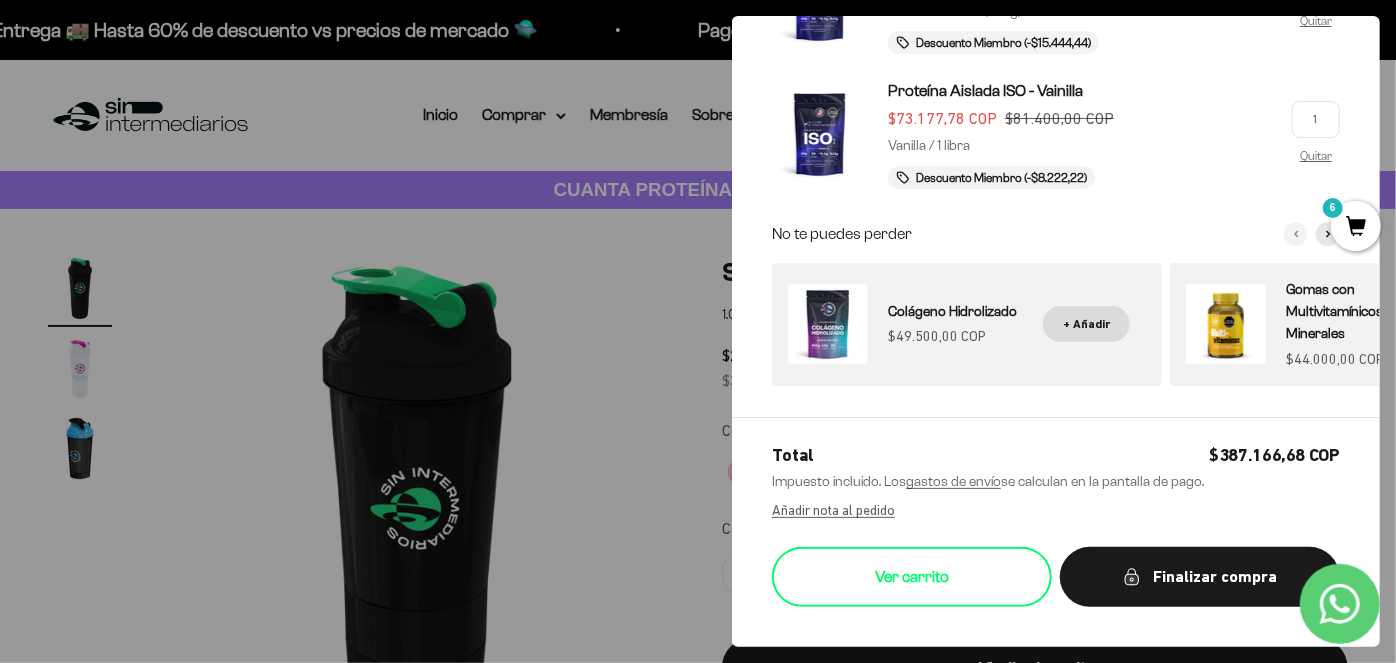 click on "Ver carrito" at bounding box center (912, 577) 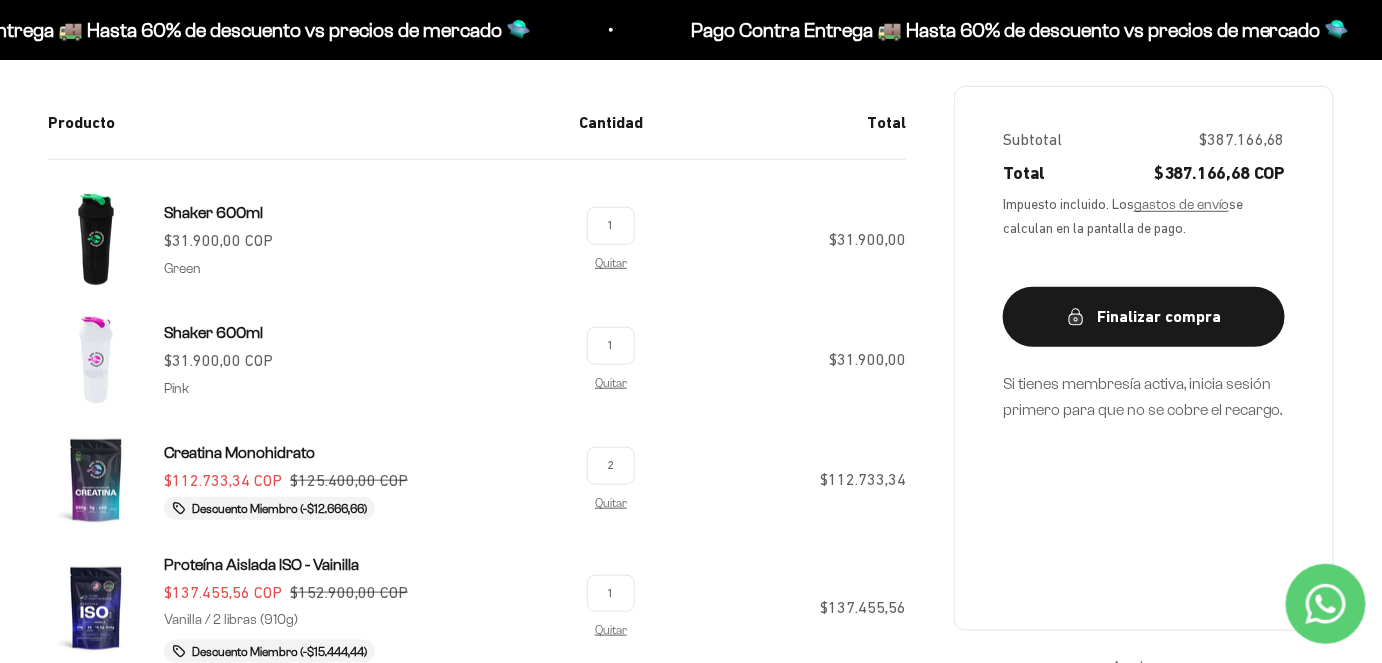 scroll, scrollTop: 363, scrollLeft: 0, axis: vertical 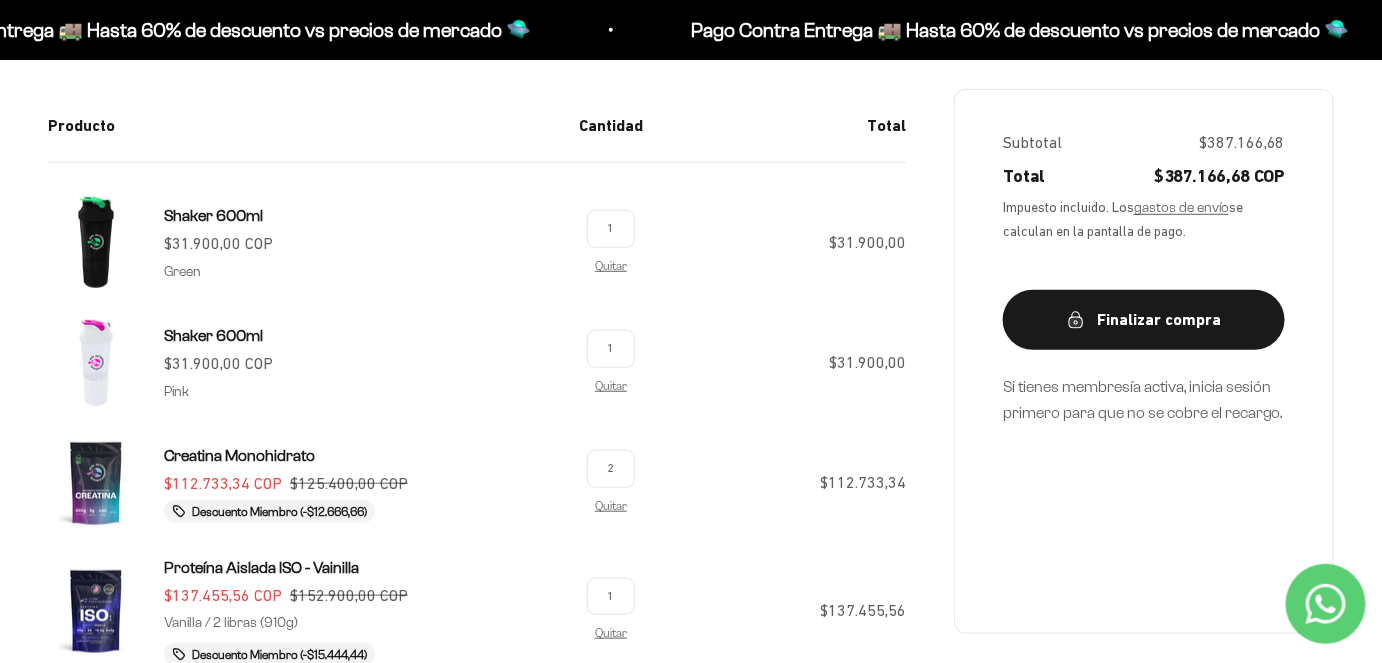 click on "1" at bounding box center [611, 348] 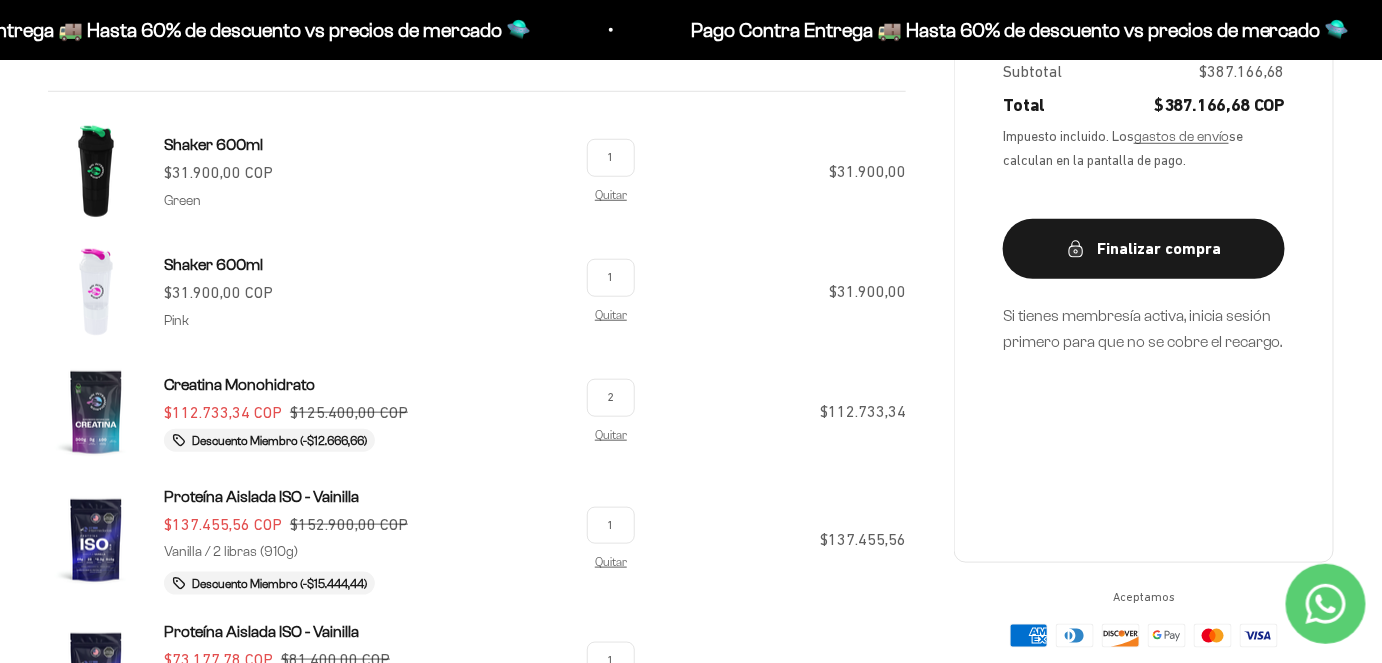 scroll, scrollTop: 545, scrollLeft: 0, axis: vertical 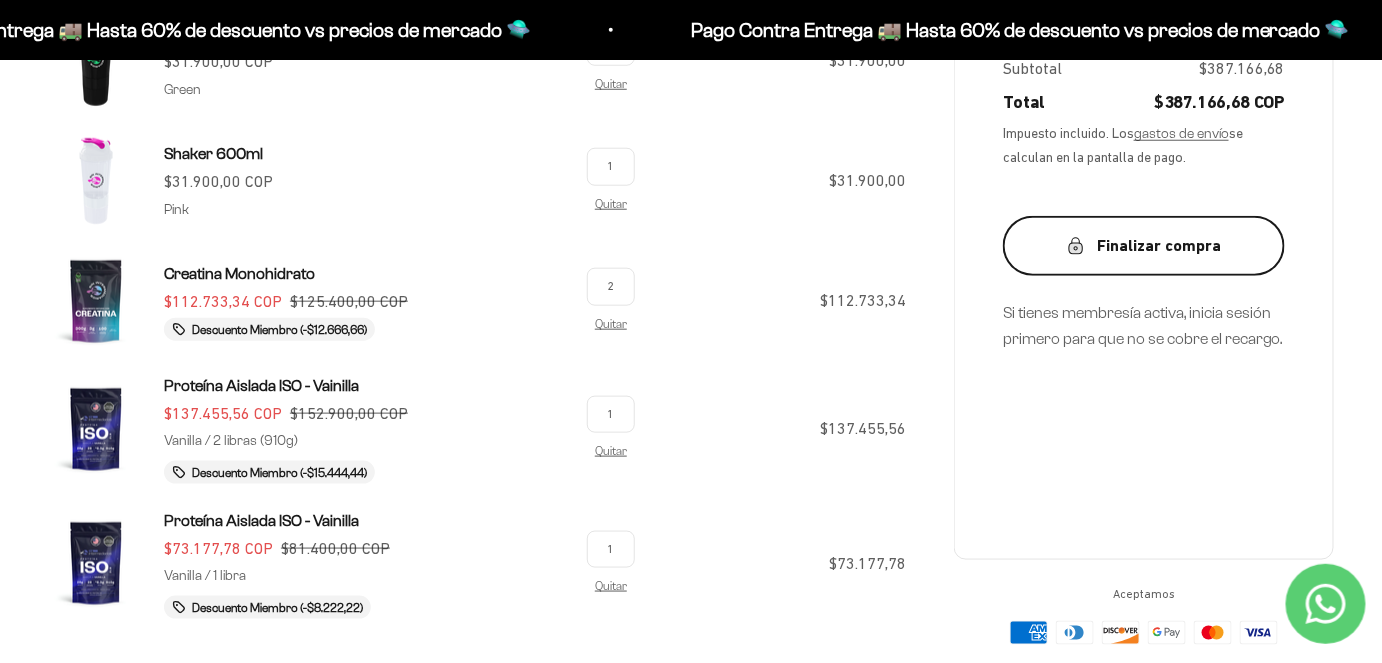 click on "Finalizar compra" at bounding box center [1144, 246] 